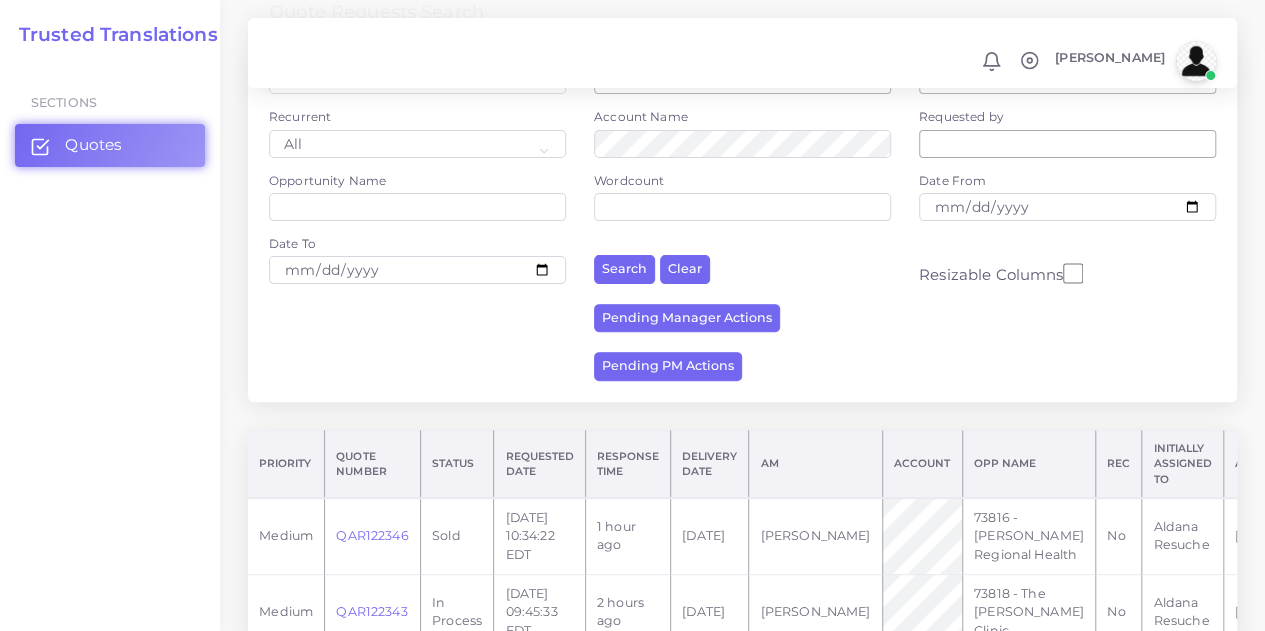scroll, scrollTop: 340, scrollLeft: 0, axis: vertical 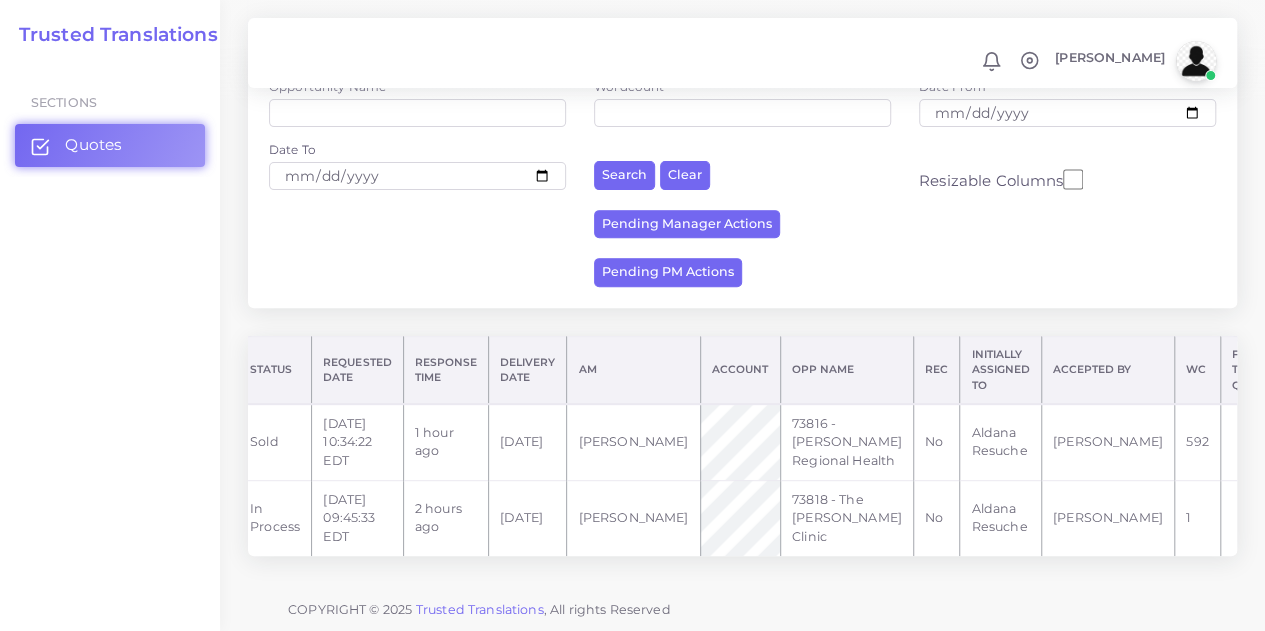 click on "Prepare Quote" at bounding box center (1334, 518) 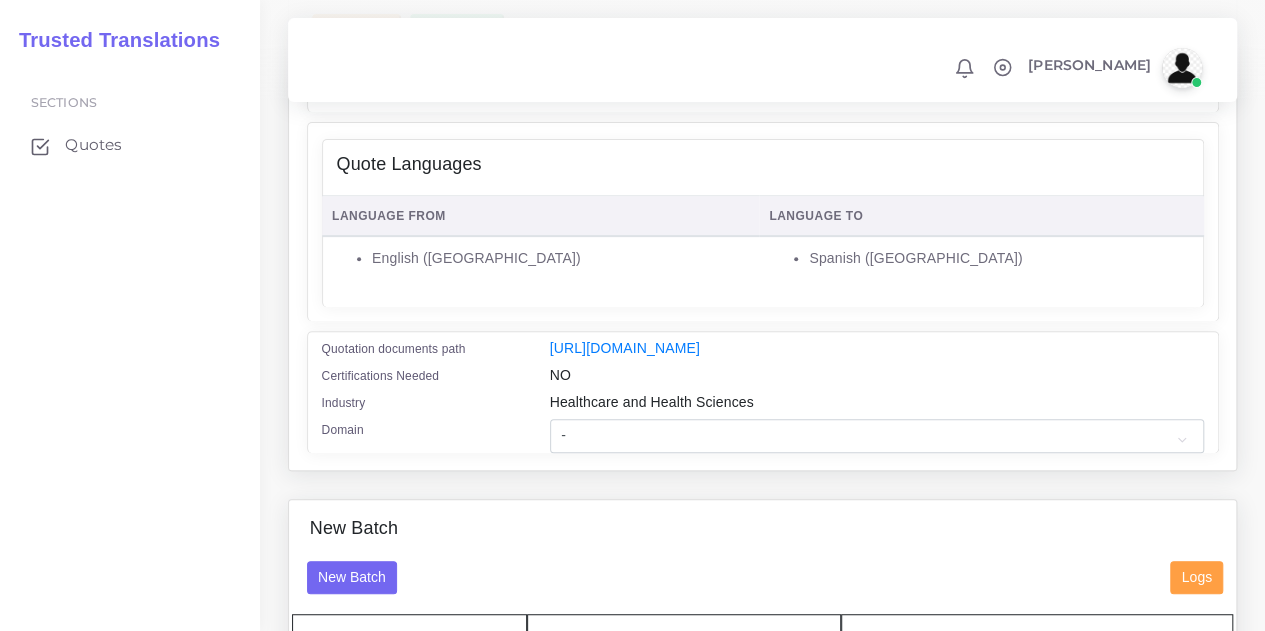 scroll, scrollTop: 400, scrollLeft: 0, axis: vertical 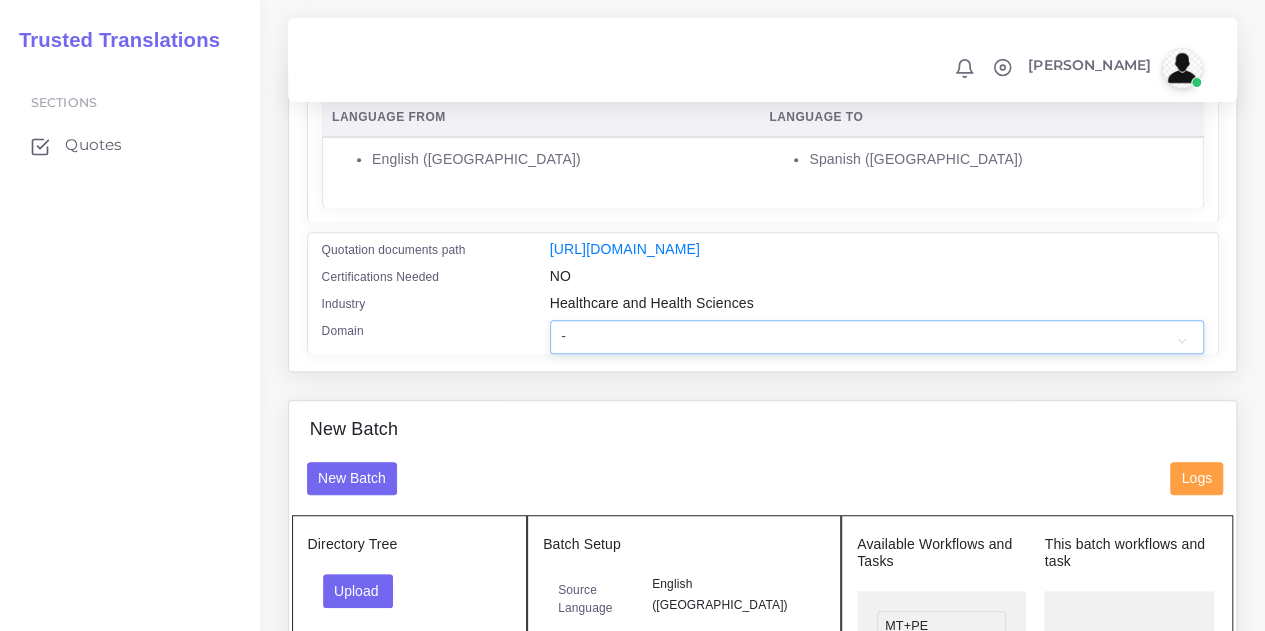 click on "-
Advertising and Media
Agriculture, Forestry and Fishing
Architecture, Building and Construction
Automotive
Chemicals
Computer Hardware
Computer Software
Consumer Electronics - Home appliances
Education
Energy, Water, Transportation and Utilities
Finance - Banking
Food Manufacturing and Services
Healthcare and Health Sciences
Hospitality, Leisure, Tourism and Arts
Human Resources - HR
Industrial Electronics
Industrial Manufacturing Insurance" at bounding box center [877, 337] 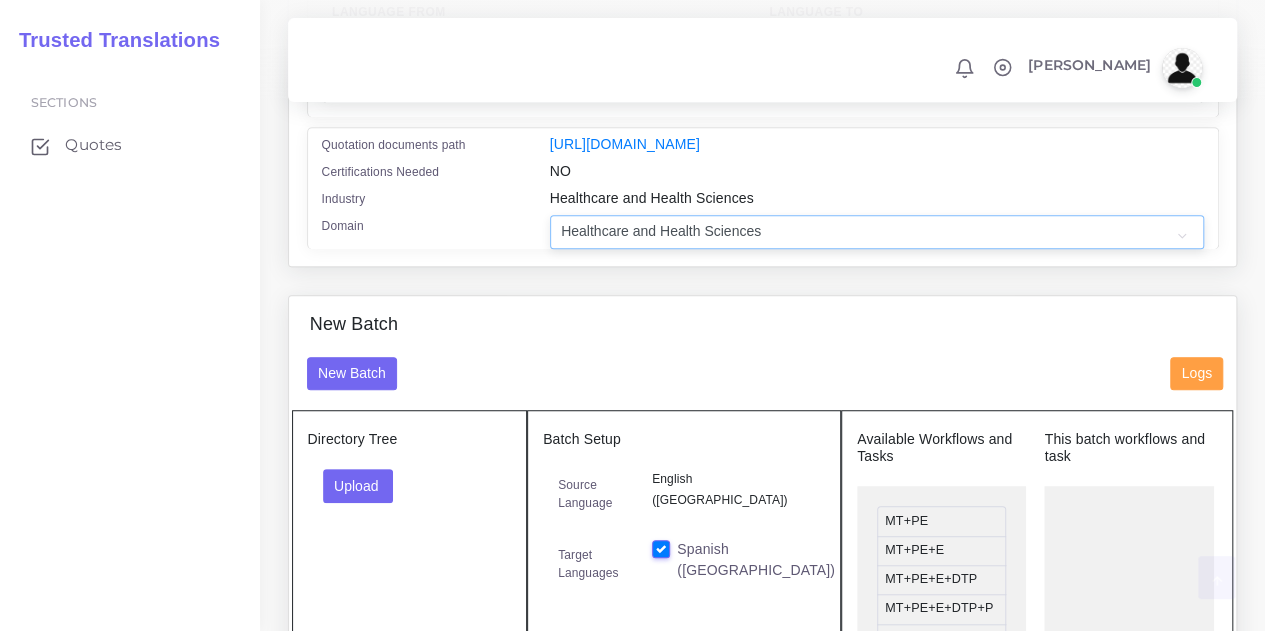 scroll, scrollTop: 600, scrollLeft: 0, axis: vertical 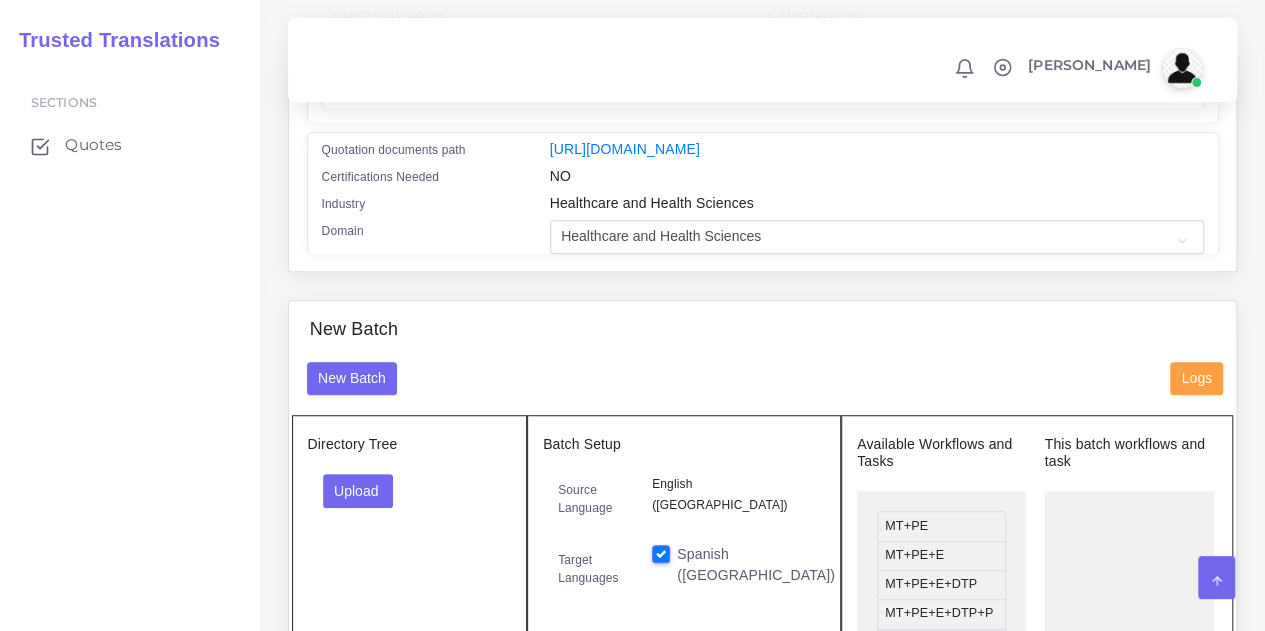 click on "Change PM
Clone Quote
Quote information
AM
time" at bounding box center [762, 34] 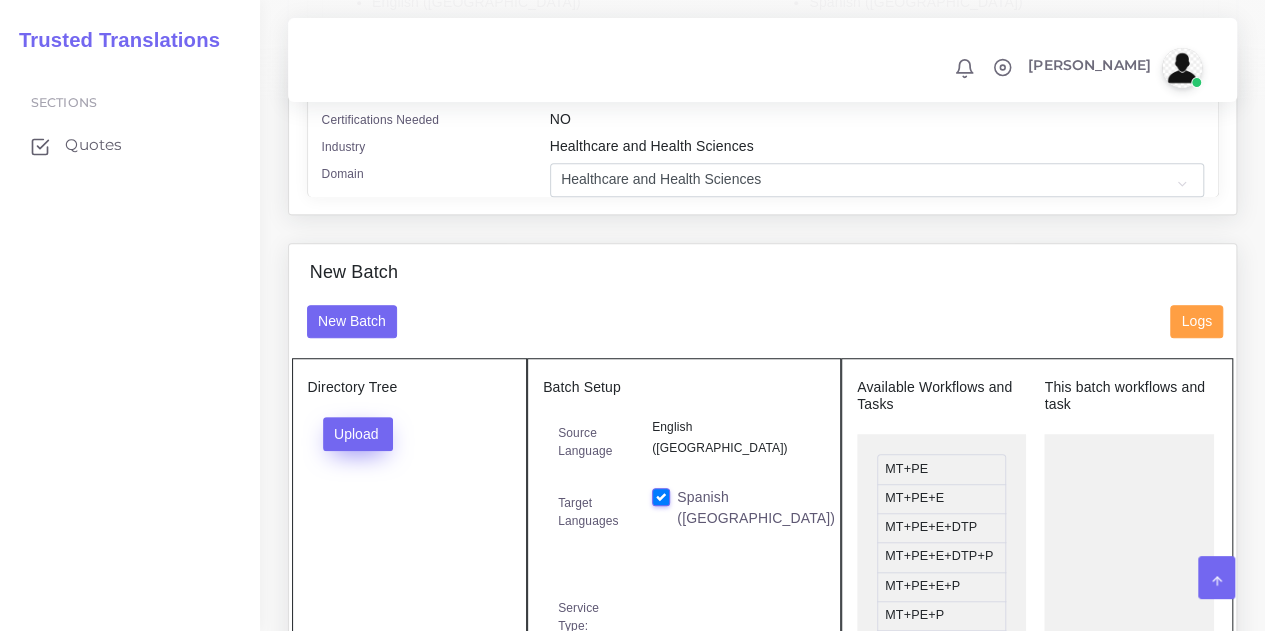 scroll, scrollTop: 700, scrollLeft: 0, axis: vertical 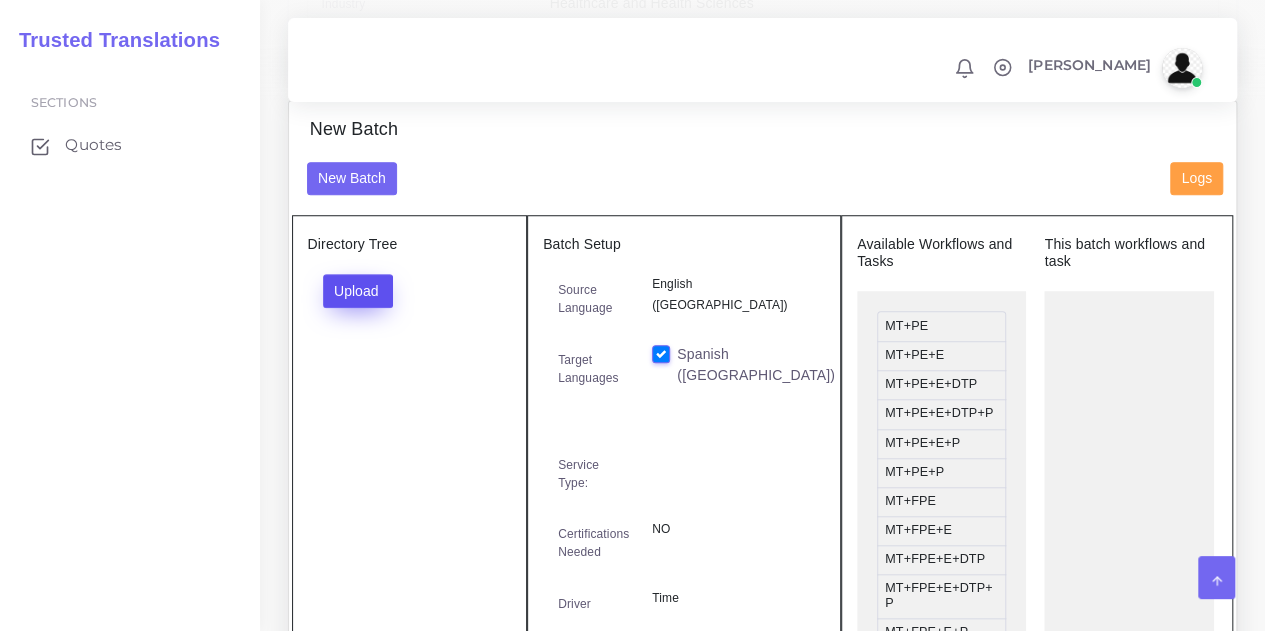 click on "Upload" at bounding box center (358, 291) 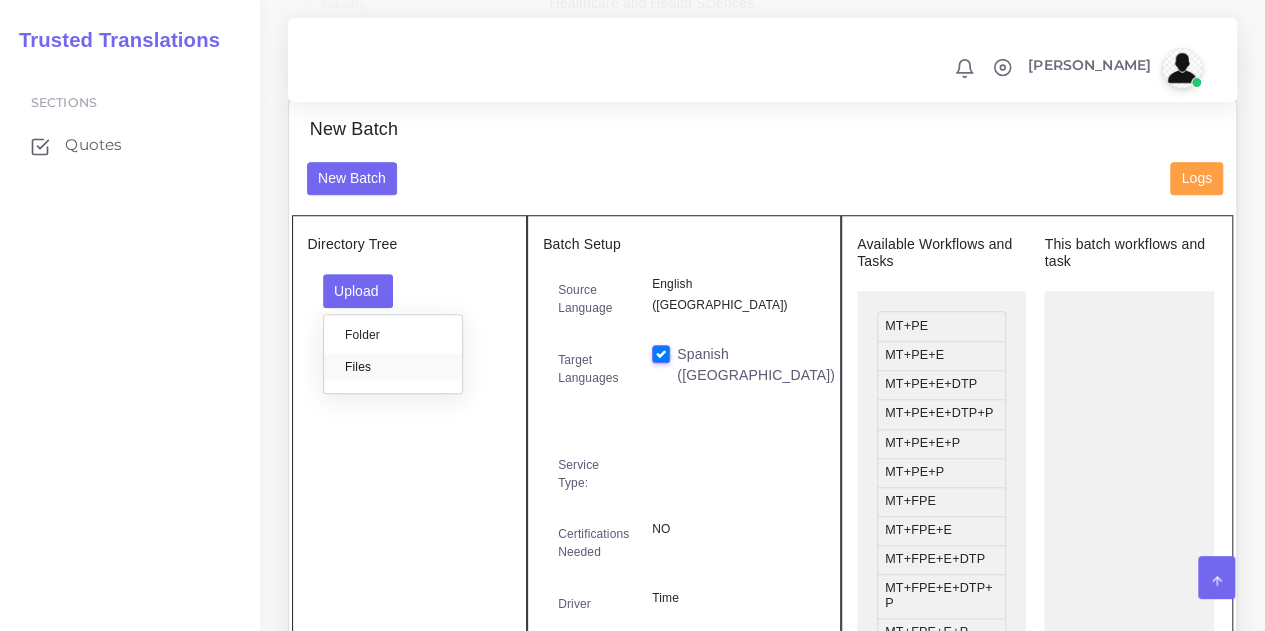 click on "Files" at bounding box center [393, 366] 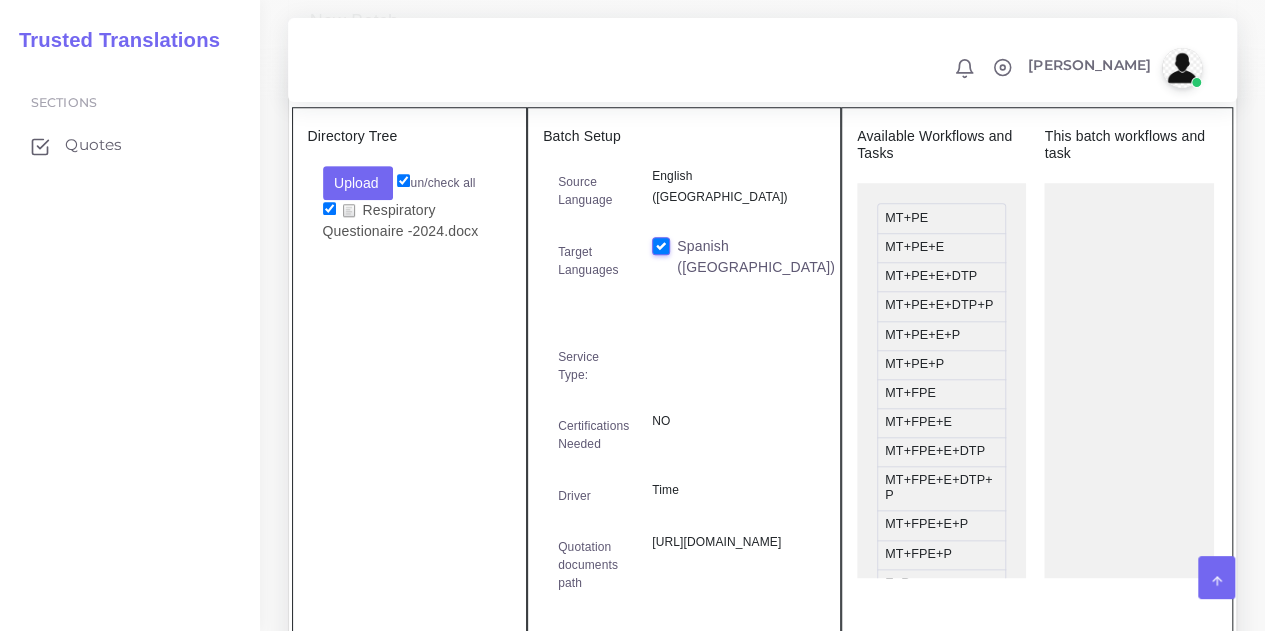 scroll, scrollTop: 900, scrollLeft: 0, axis: vertical 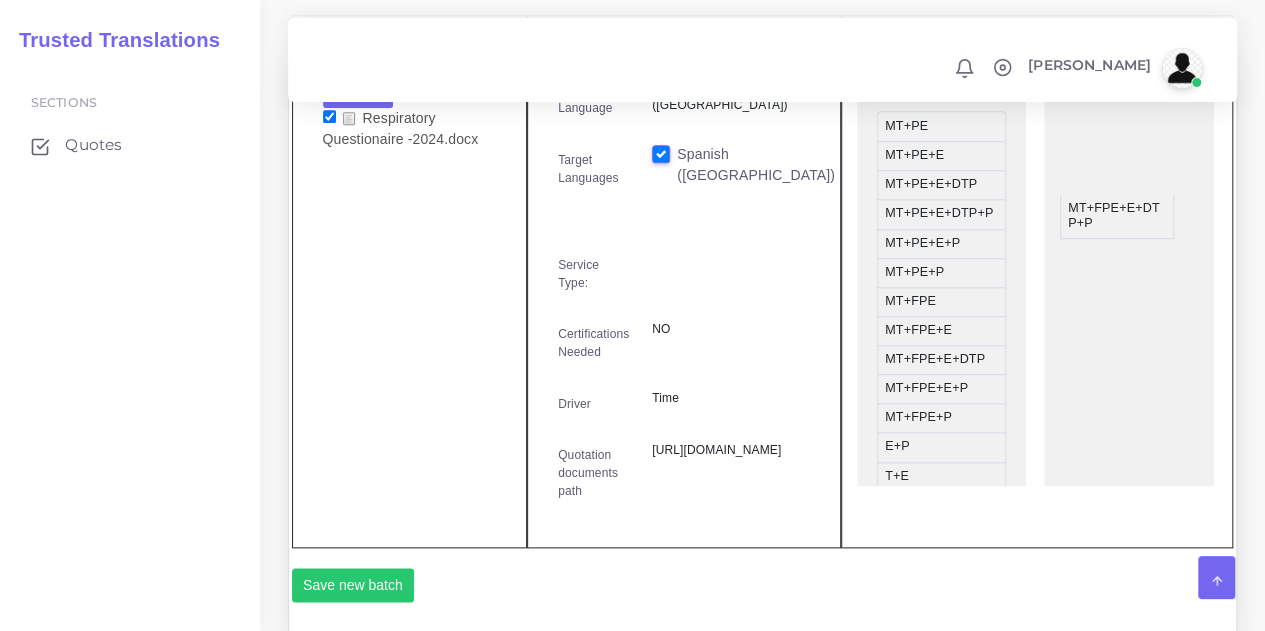 drag, startPoint x: 916, startPoint y: 439, endPoint x: 1102, endPoint y: 223, distance: 285.04736 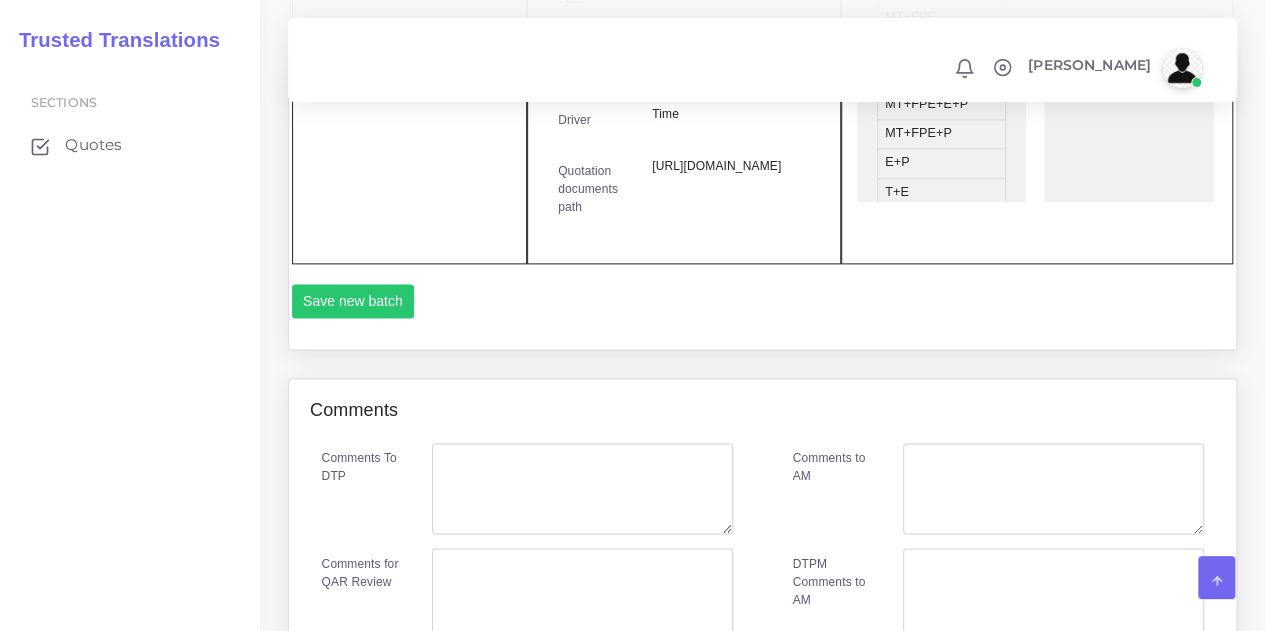 scroll, scrollTop: 1300, scrollLeft: 0, axis: vertical 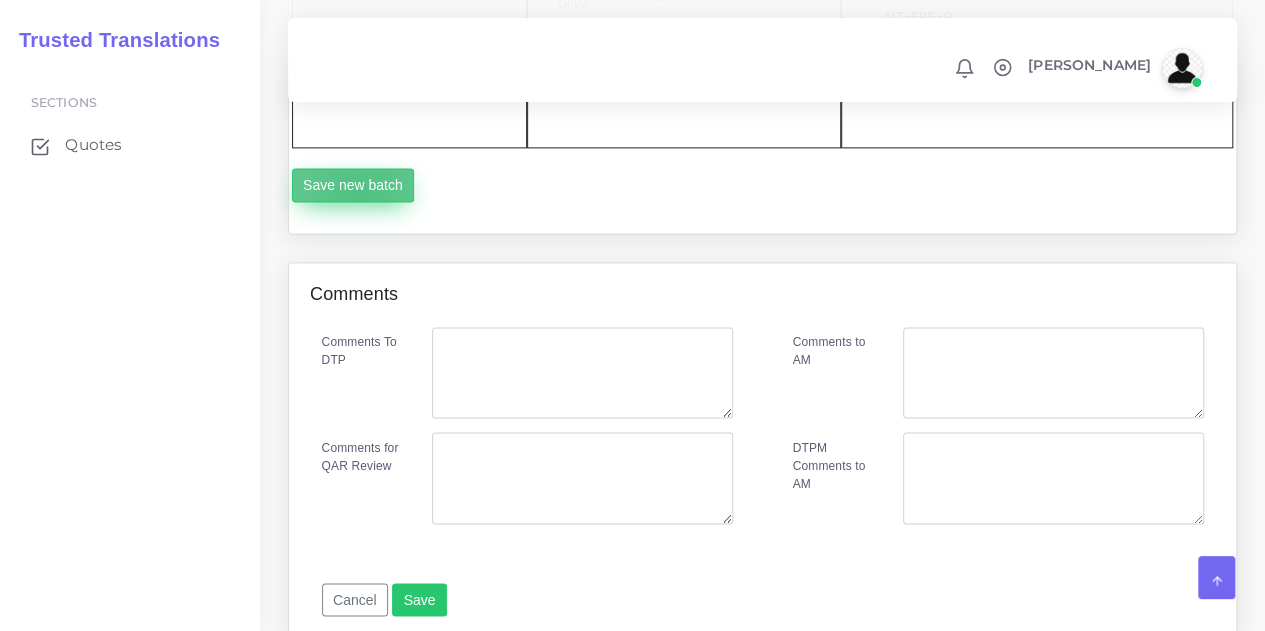 click on "Save new batch" at bounding box center [353, 185] 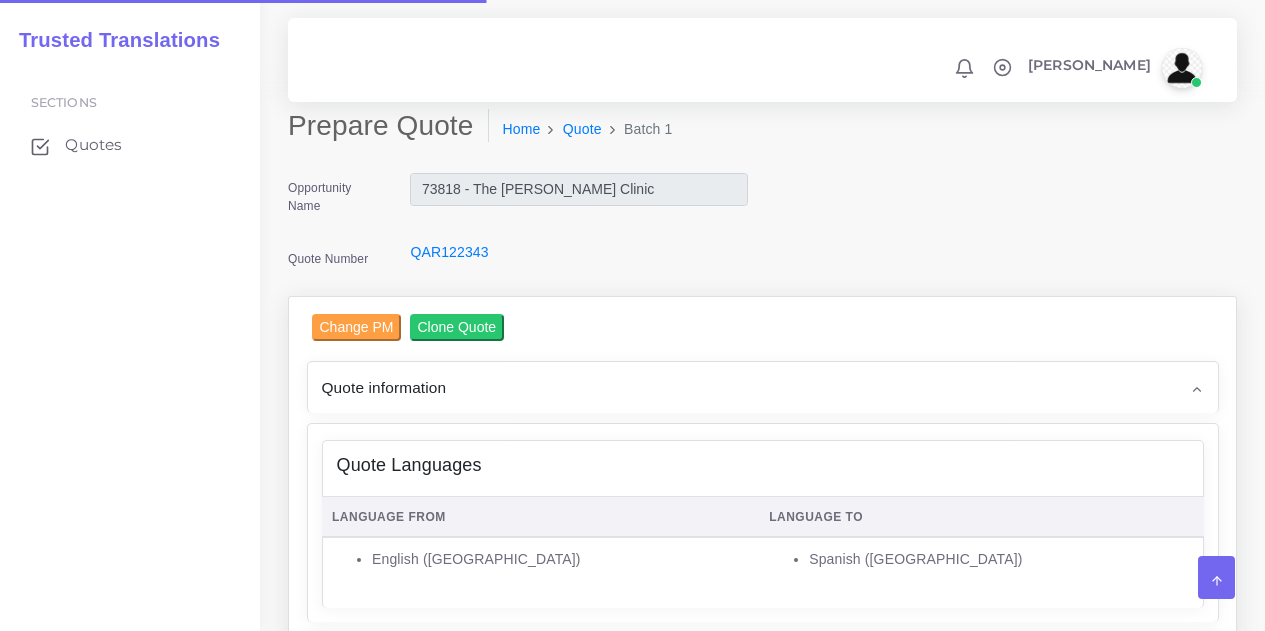scroll, scrollTop: 0, scrollLeft: 0, axis: both 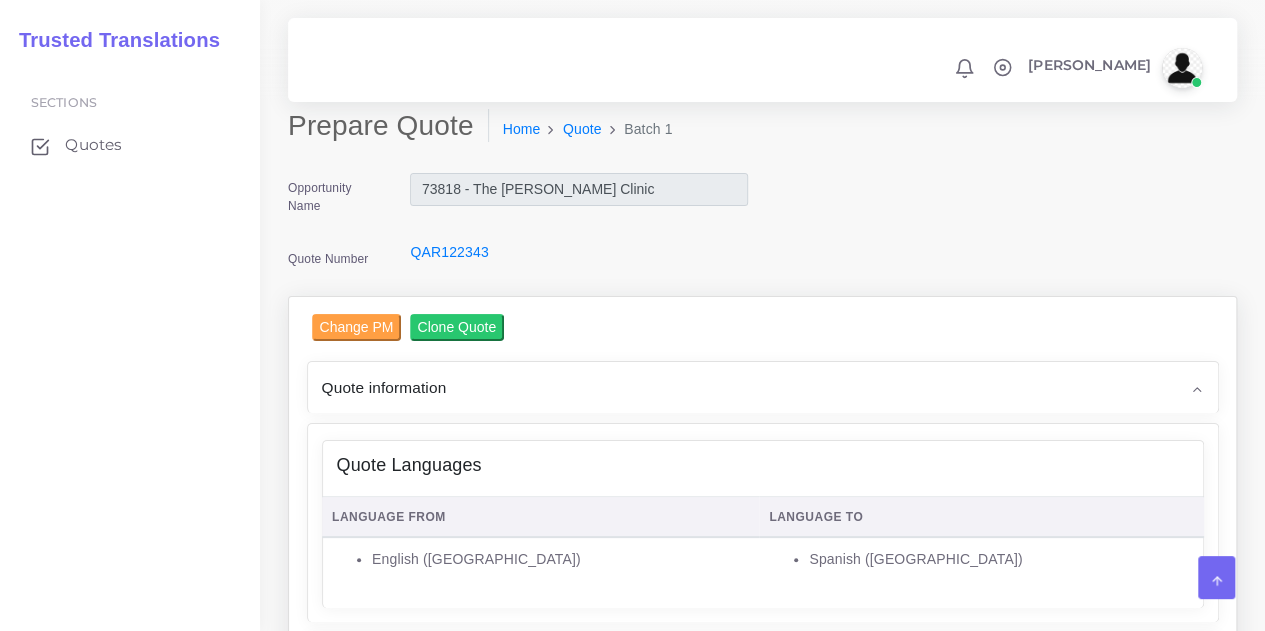 click on "Change PM
Clone Quote" at bounding box center [773, 330] 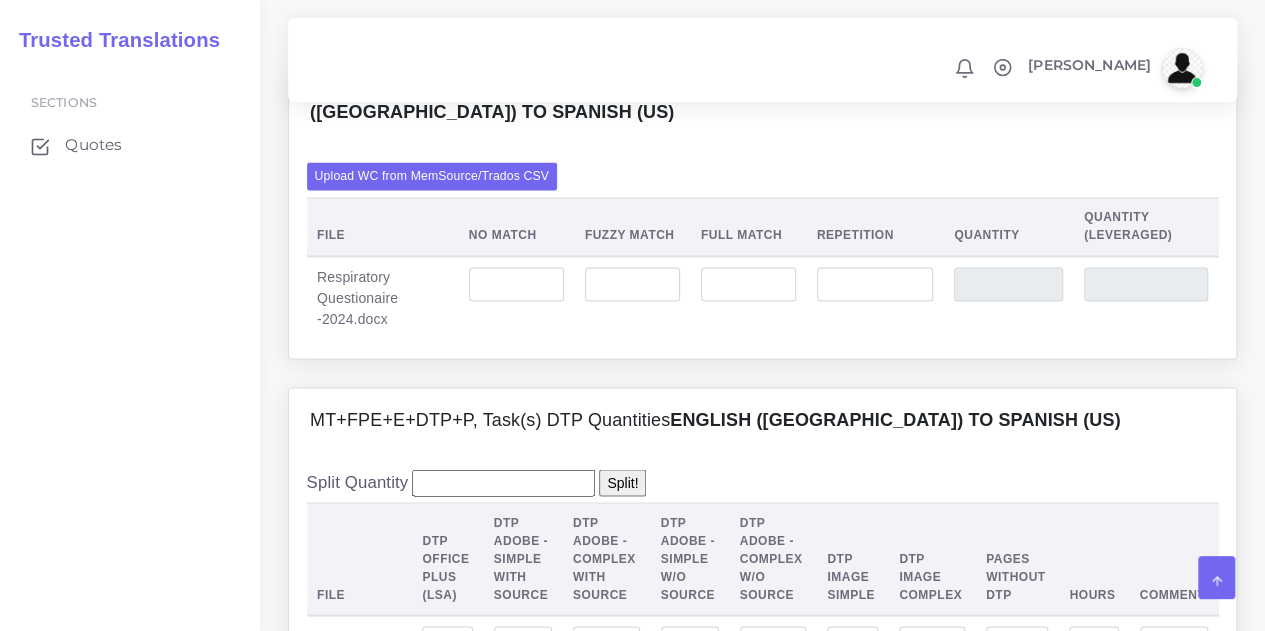 scroll, scrollTop: 1600, scrollLeft: 0, axis: vertical 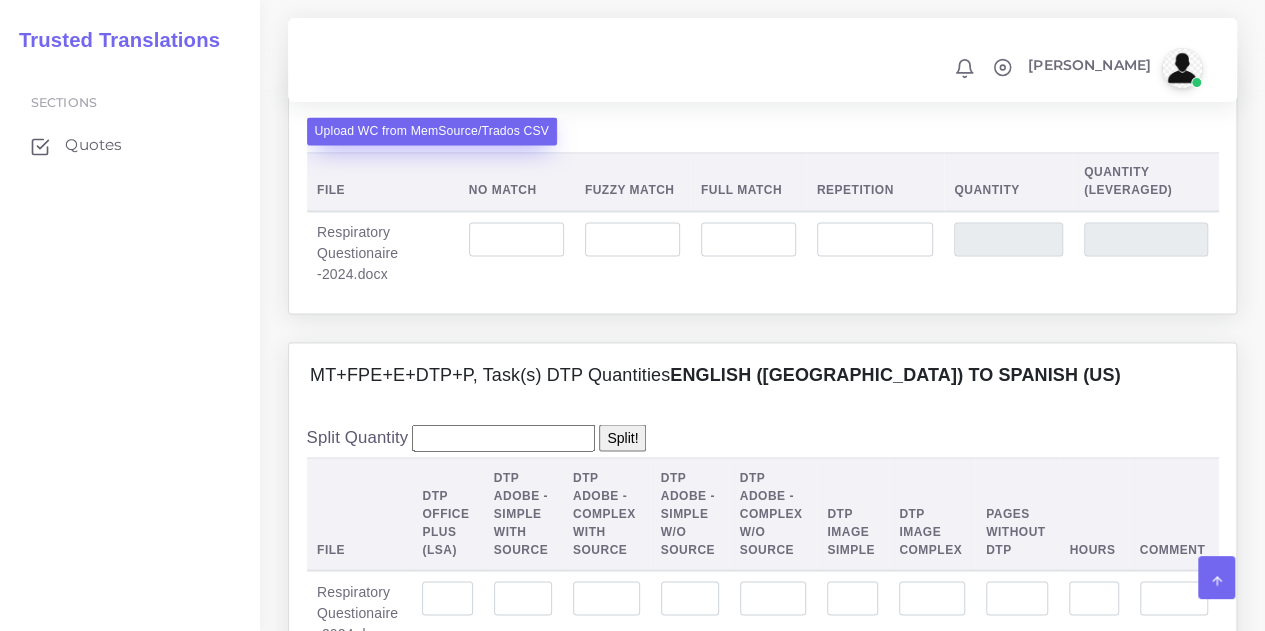 click on "Upload WC from MemSource/Trados CSV" at bounding box center [432, 130] 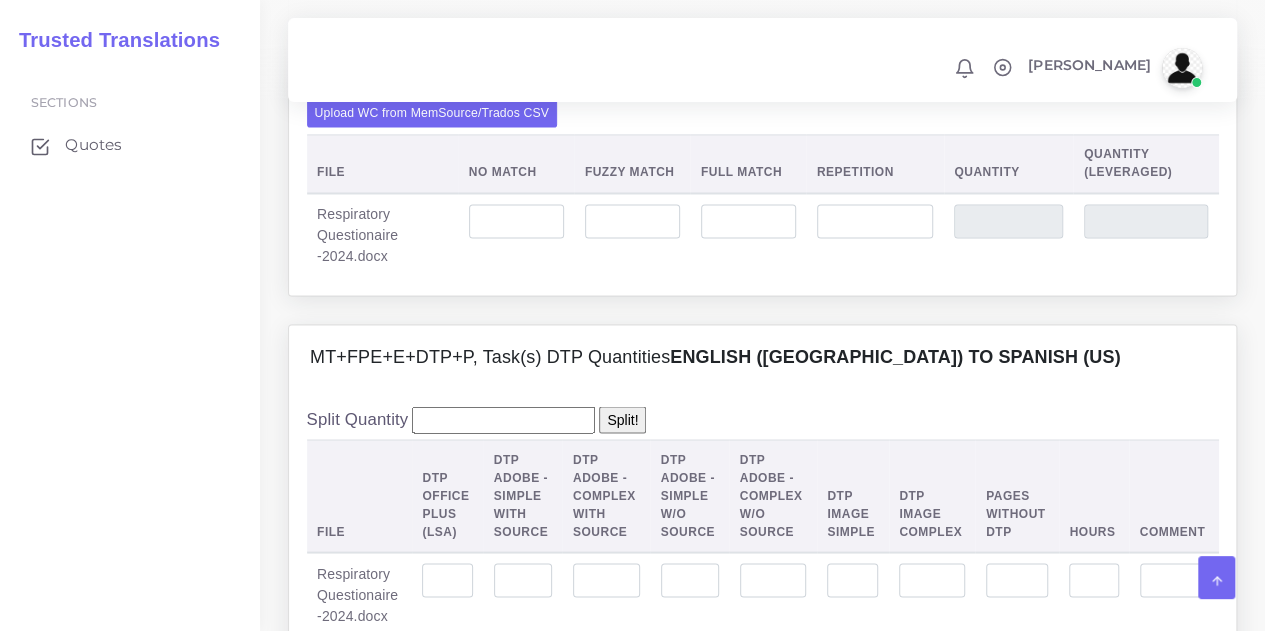 scroll, scrollTop: 1600, scrollLeft: 0, axis: vertical 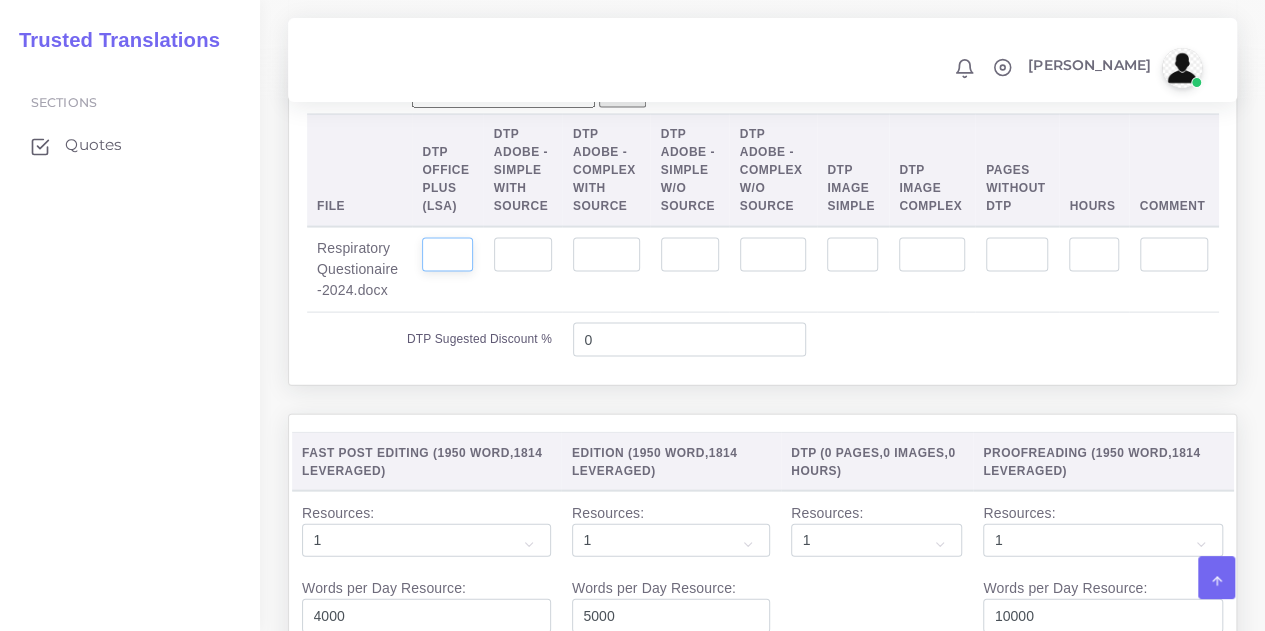 click at bounding box center (447, 255) 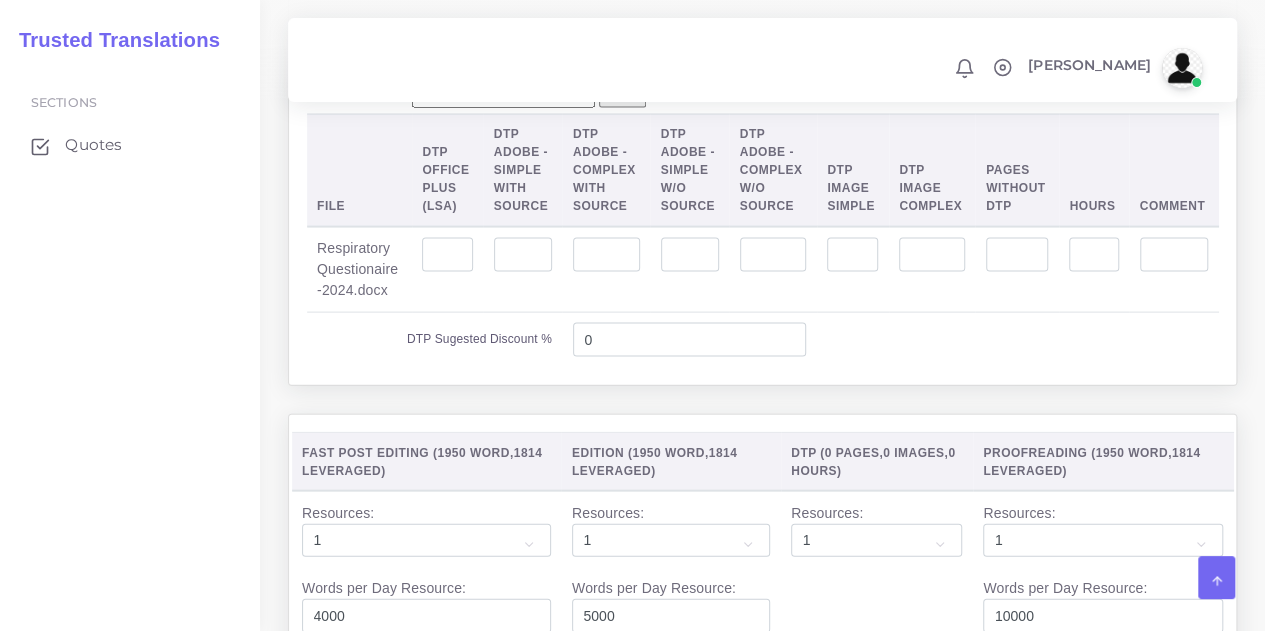 click at bounding box center [447, 270] 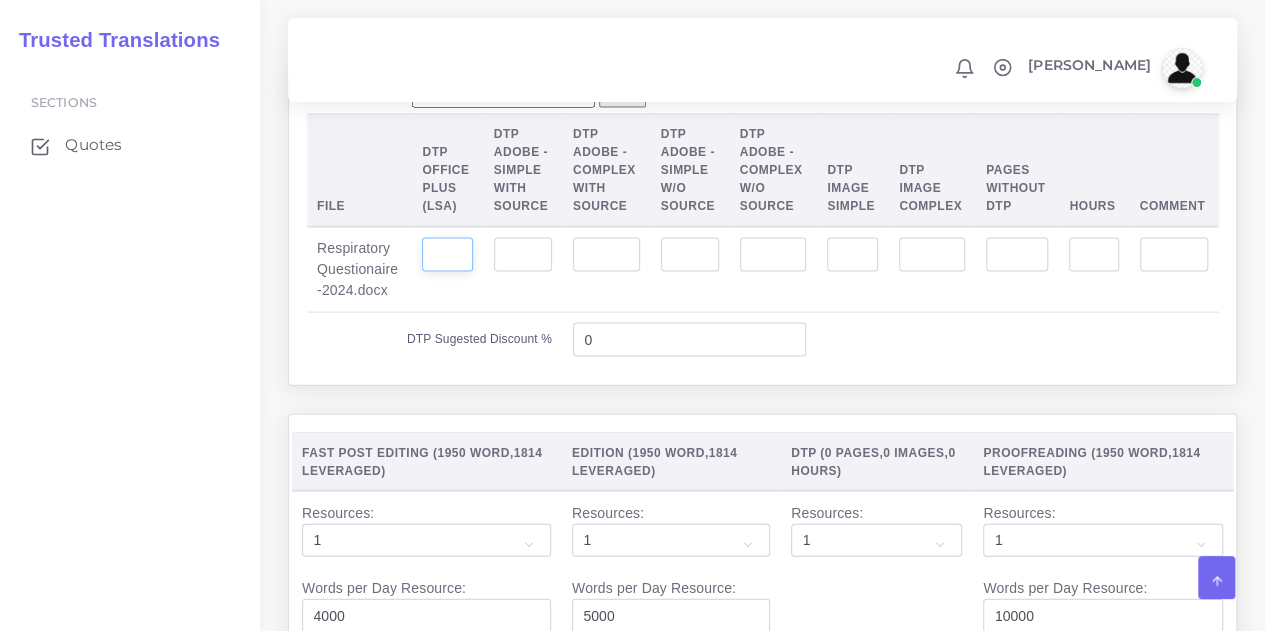 click at bounding box center [447, 255] 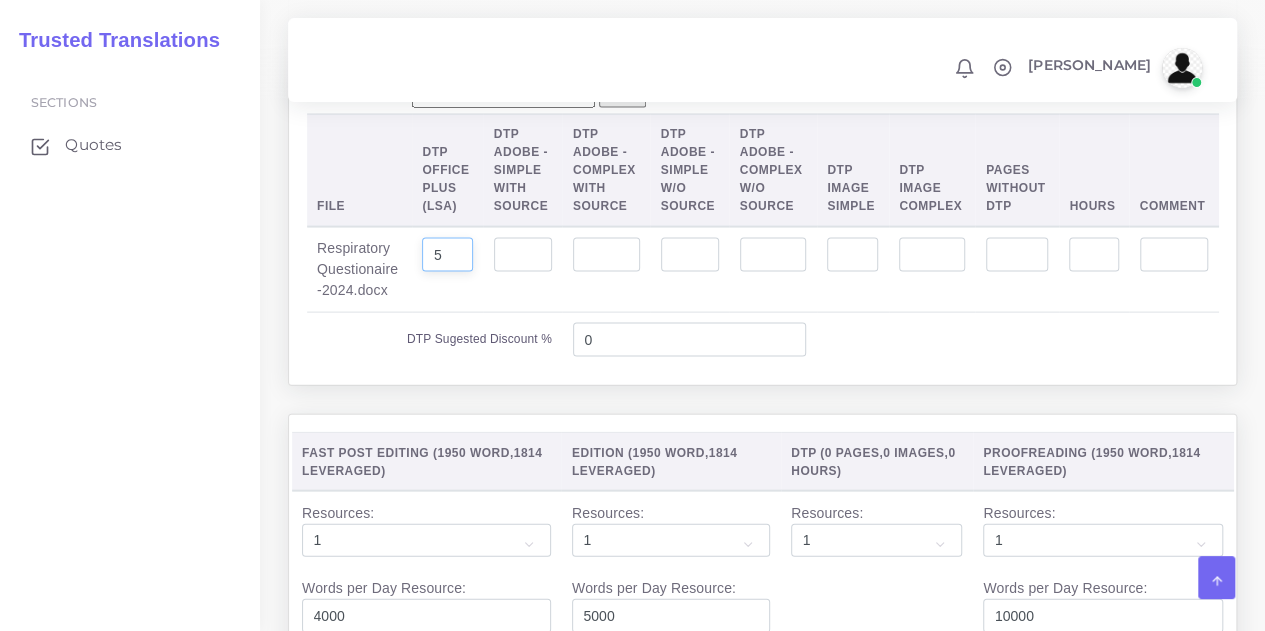 type on "5" 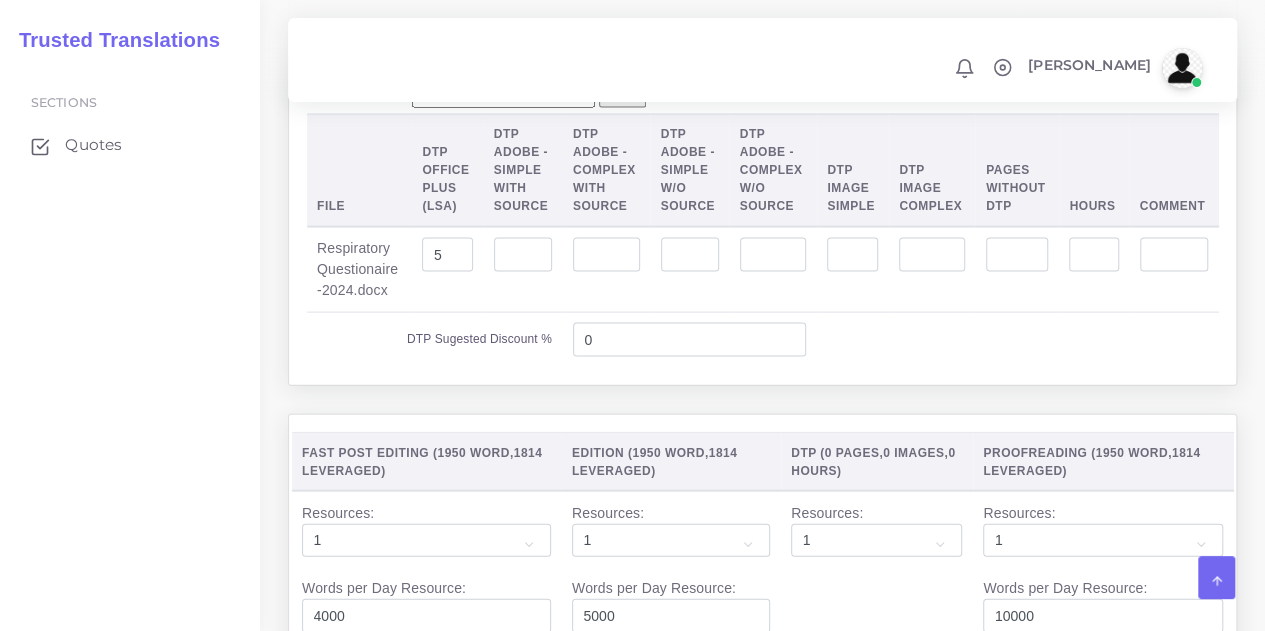 click at bounding box center [1018, 339] 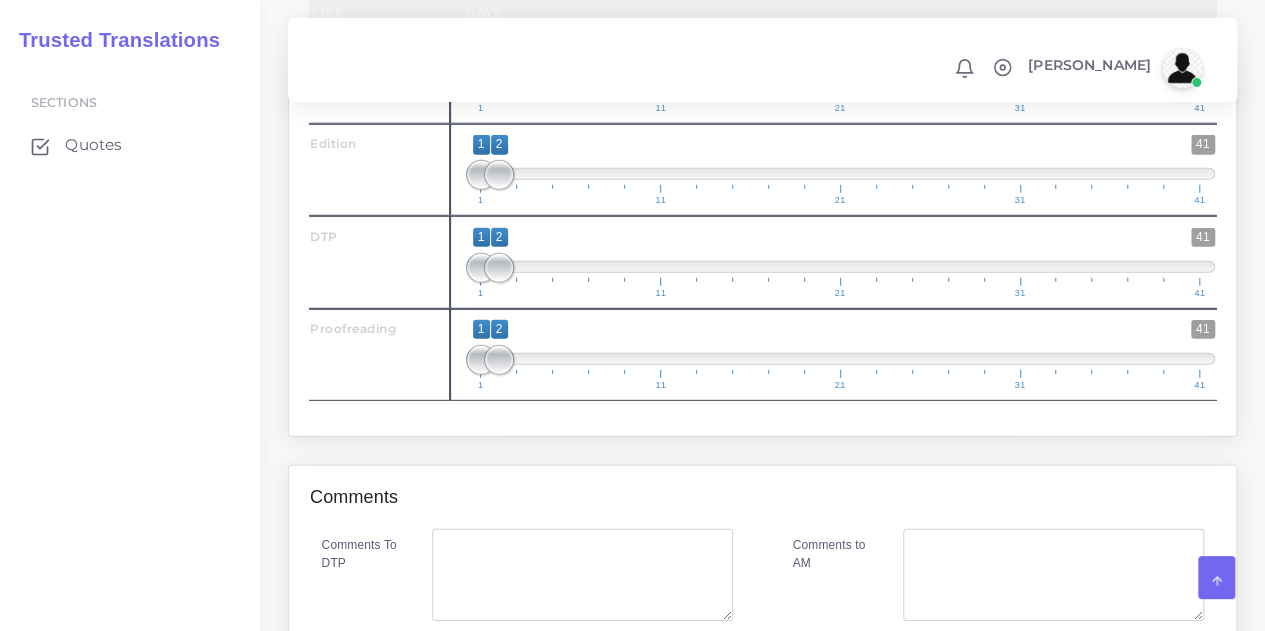 scroll, scrollTop: 2700, scrollLeft: 0, axis: vertical 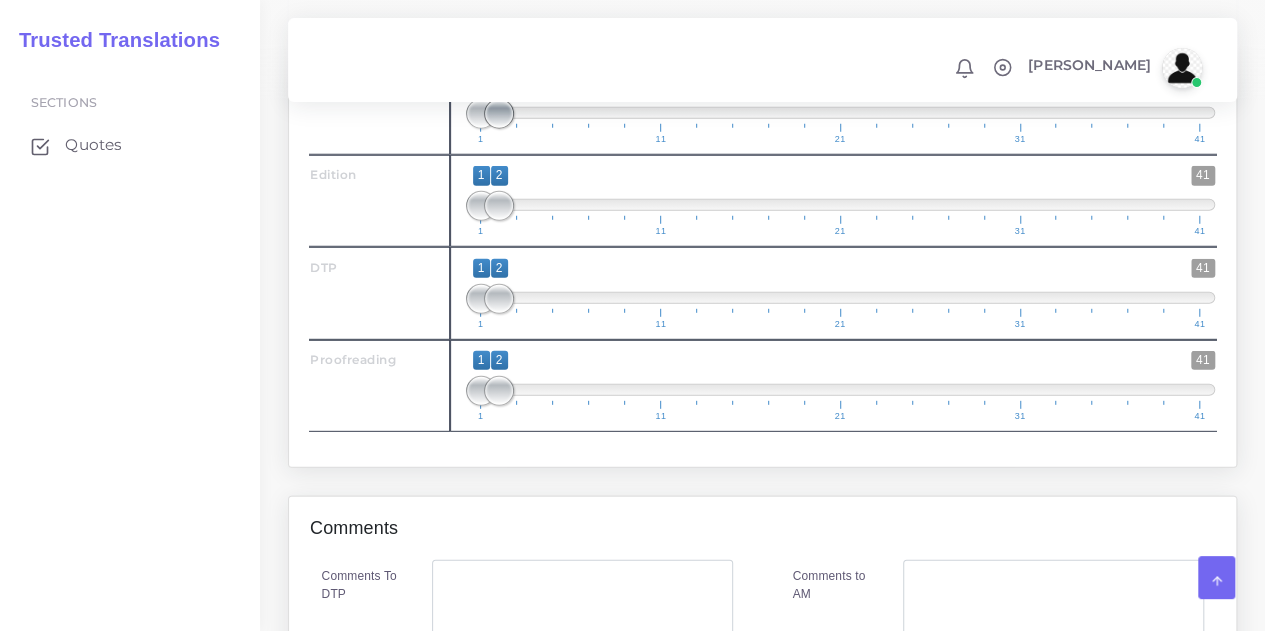 type on "1;1" 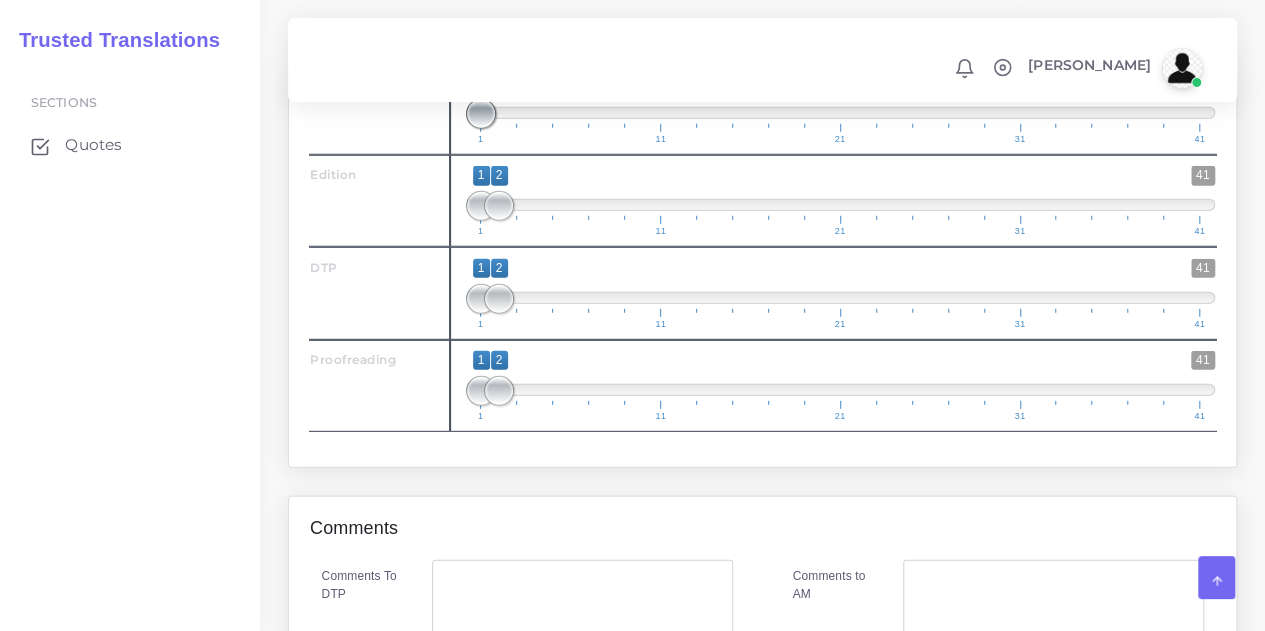 drag, startPoint x: 495, startPoint y: 257, endPoint x: 473, endPoint y: 251, distance: 22.803509 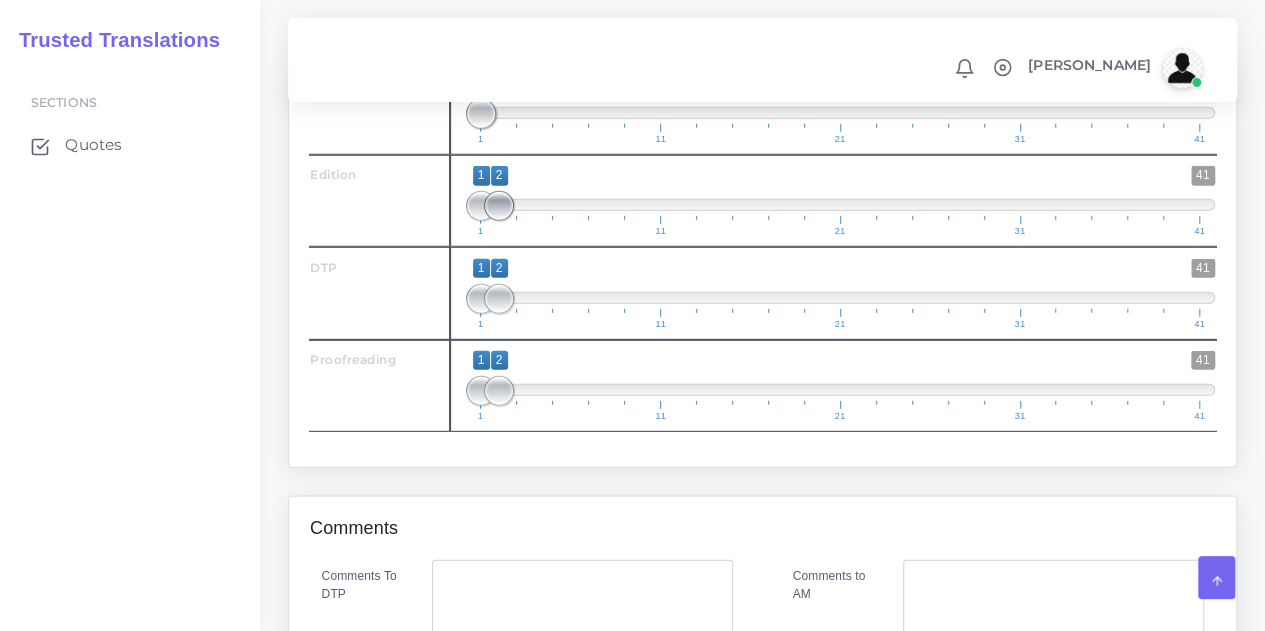 click at bounding box center (499, 206) 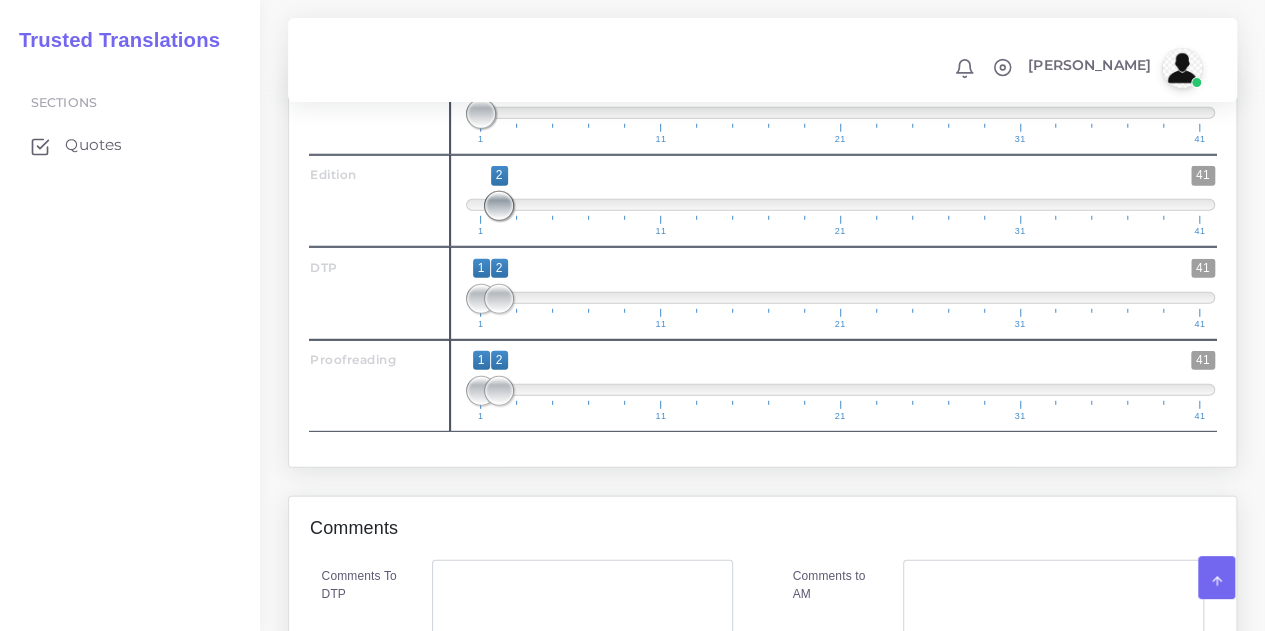 drag, startPoint x: 478, startPoint y: 335, endPoint x: 489, endPoint y: 335, distance: 11 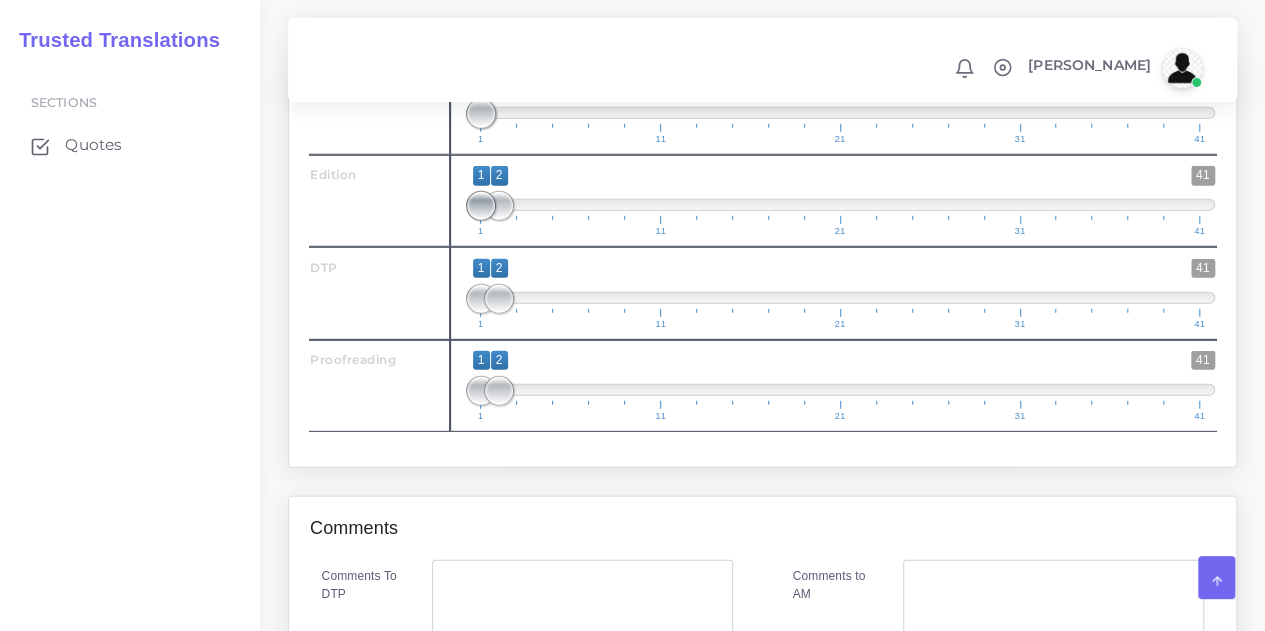 drag, startPoint x: 505, startPoint y: 343, endPoint x: 481, endPoint y: 343, distance: 24 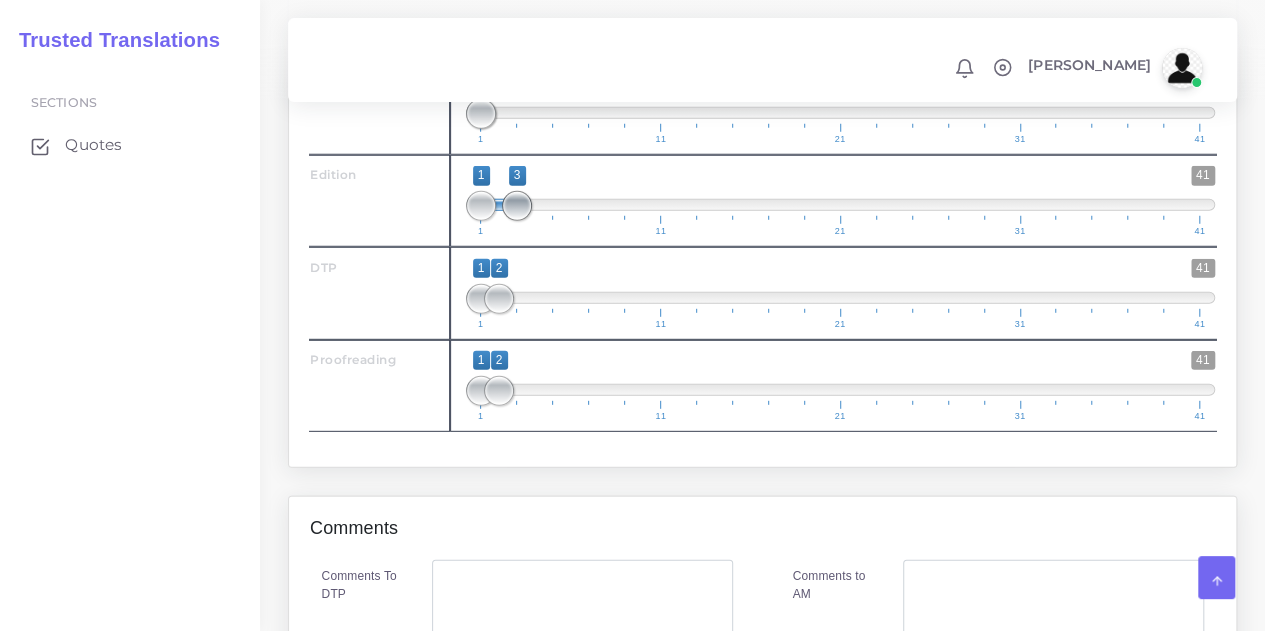drag, startPoint x: 502, startPoint y: 345, endPoint x: 520, endPoint y: 345, distance: 18 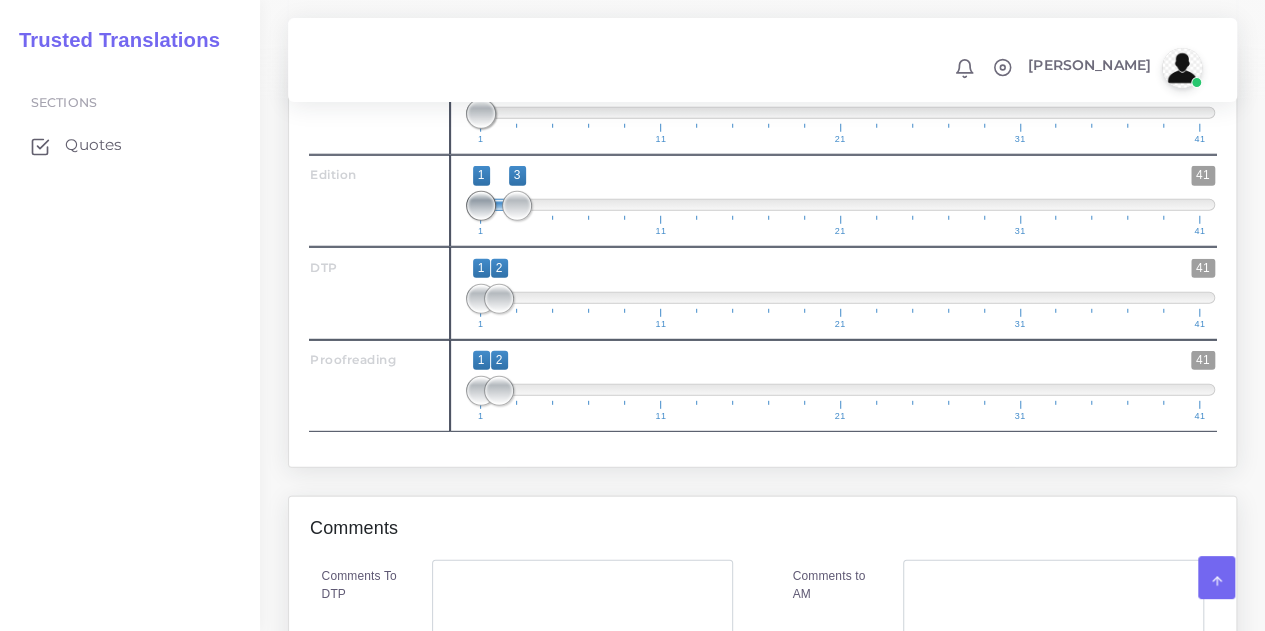 type on "2;3" 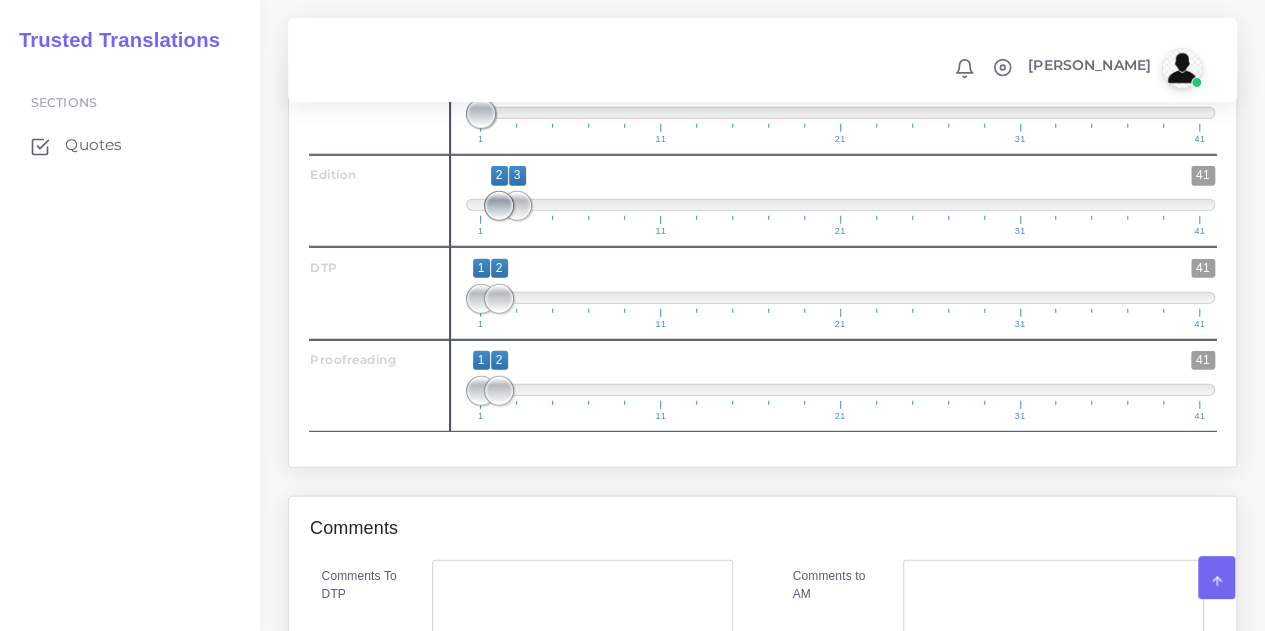 drag, startPoint x: 483, startPoint y: 338, endPoint x: 497, endPoint y: 338, distance: 14 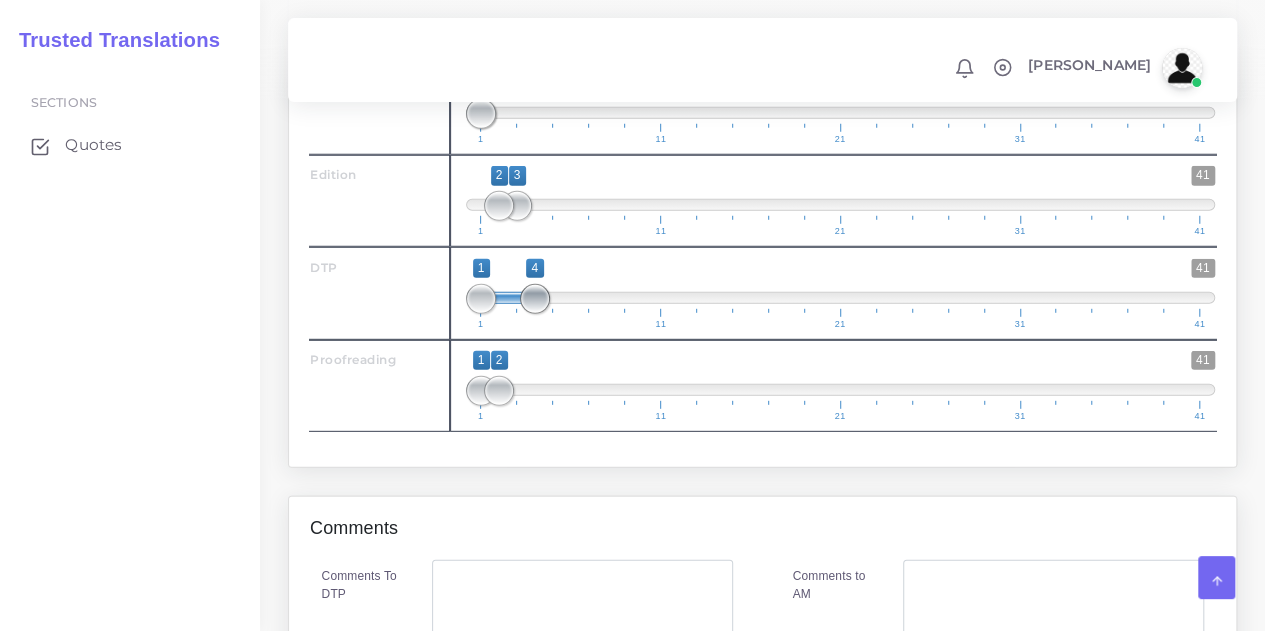 drag, startPoint x: 499, startPoint y: 434, endPoint x: 542, endPoint y: 438, distance: 43.185646 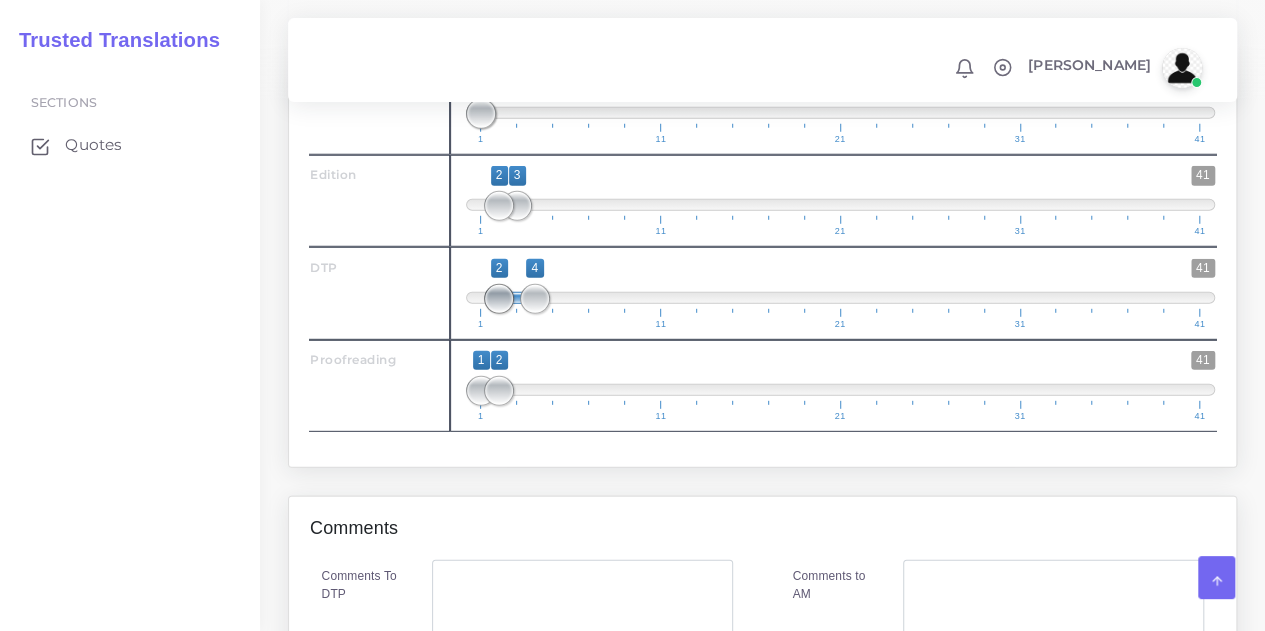 type on "3;4" 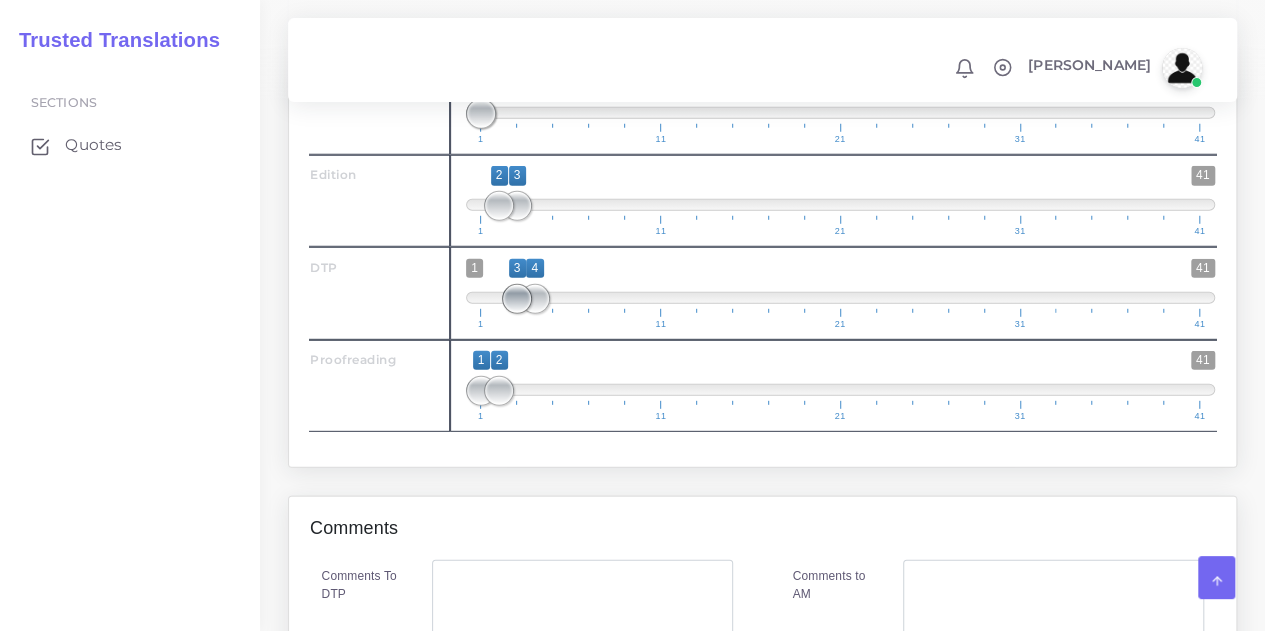 drag, startPoint x: 479, startPoint y: 431, endPoint x: 512, endPoint y: 431, distance: 33 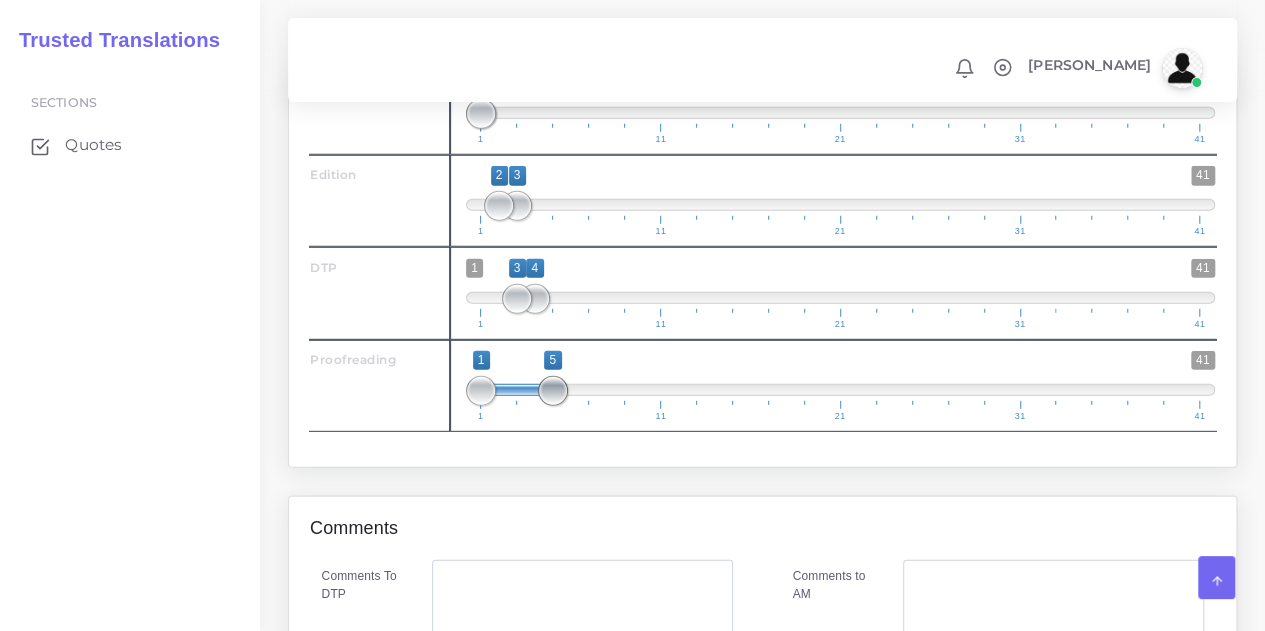 drag, startPoint x: 503, startPoint y: 523, endPoint x: 556, endPoint y: 519, distance: 53.15073 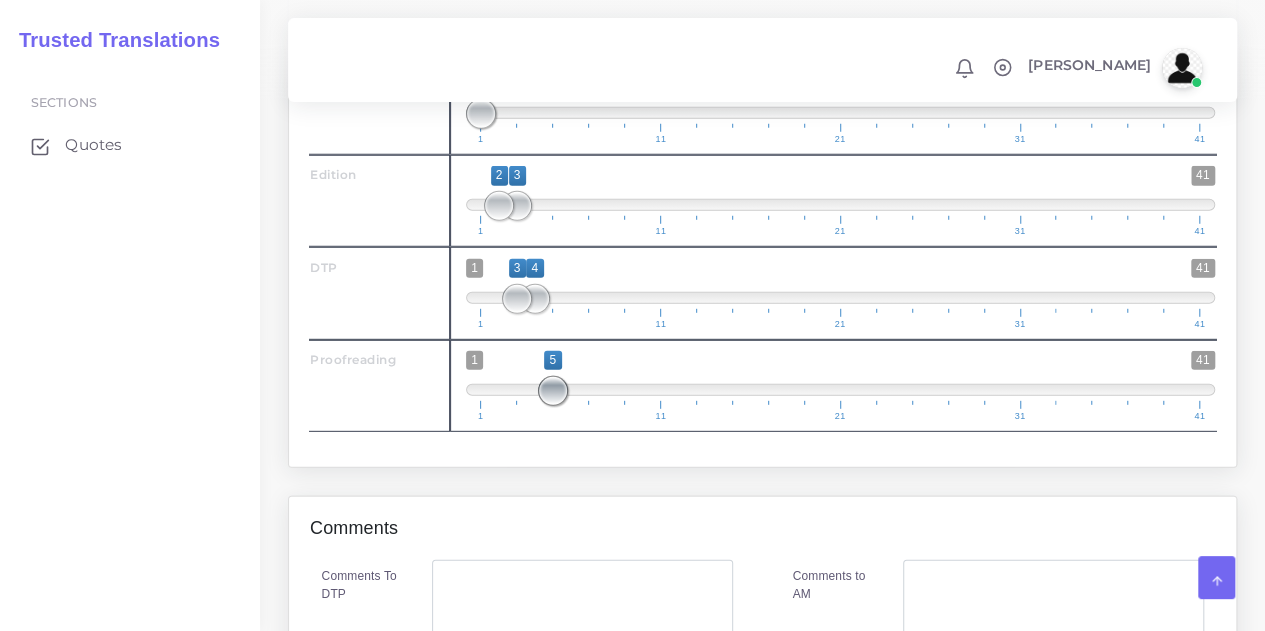 drag, startPoint x: 483, startPoint y: 523, endPoint x: 547, endPoint y: 522, distance: 64.00781 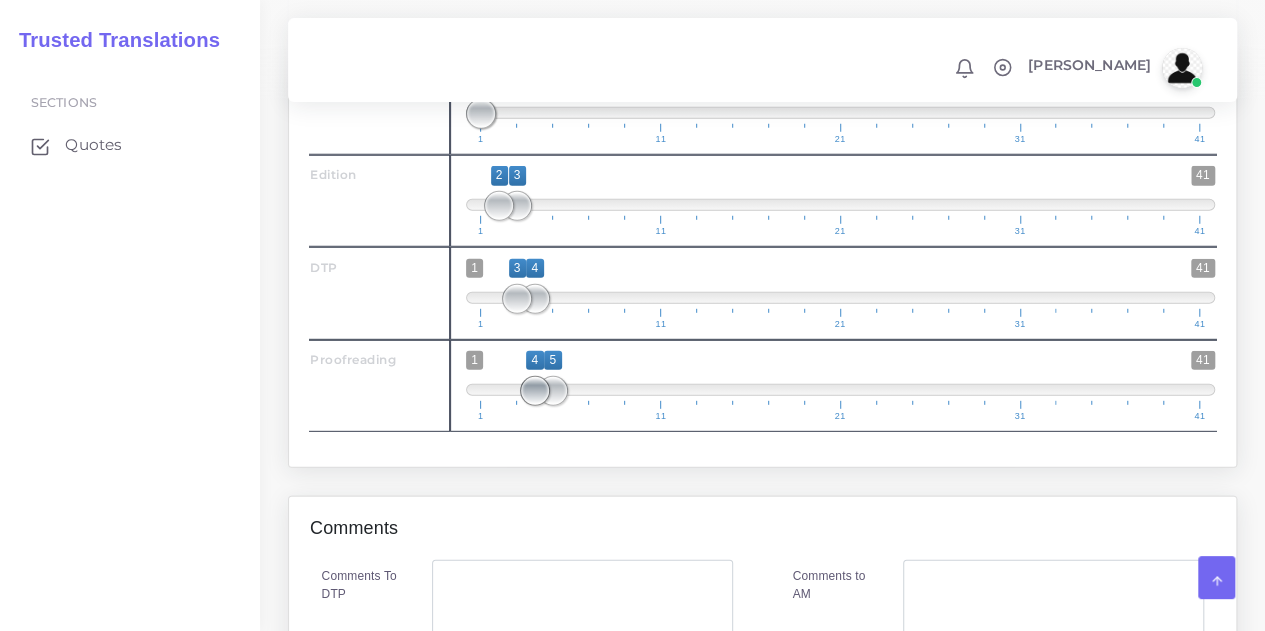 drag, startPoint x: 552, startPoint y: 519, endPoint x: 540, endPoint y: 521, distance: 12.165525 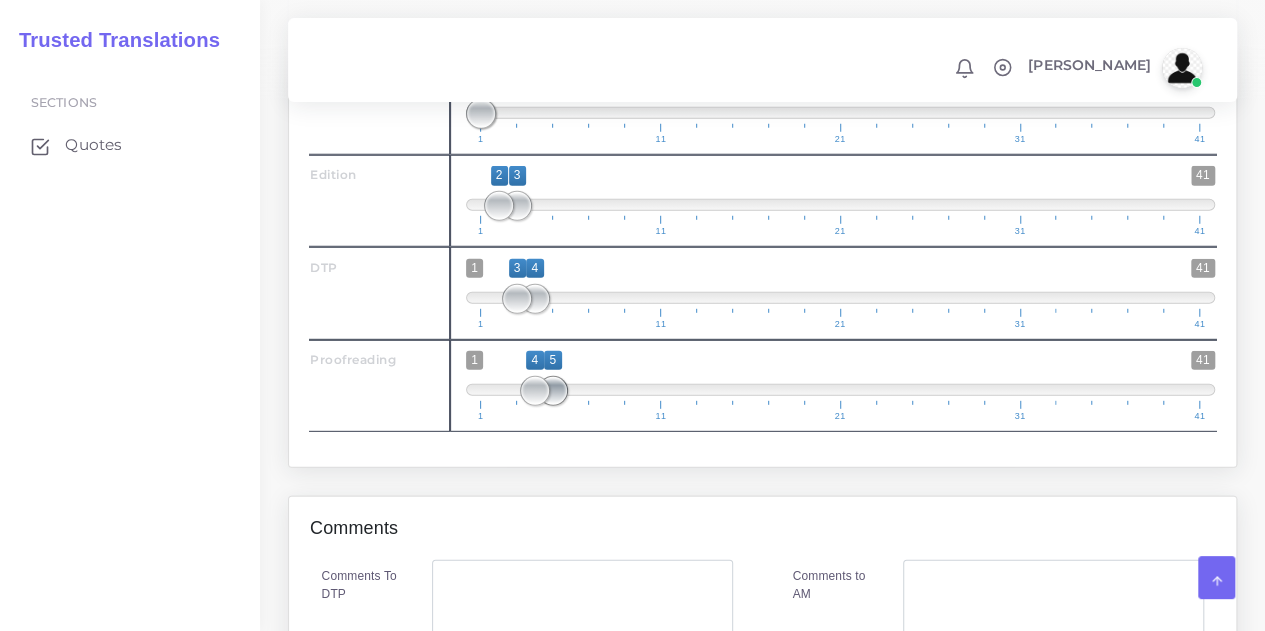 type on "4;4" 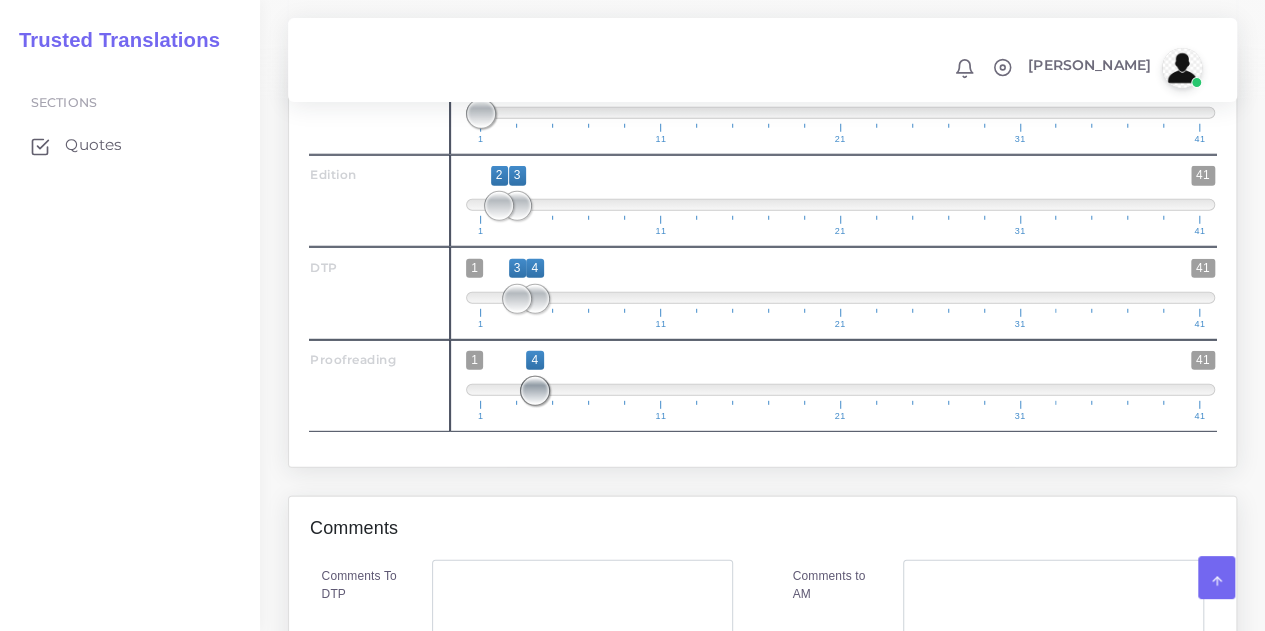 drag, startPoint x: 558, startPoint y: 524, endPoint x: 543, endPoint y: 524, distance: 15 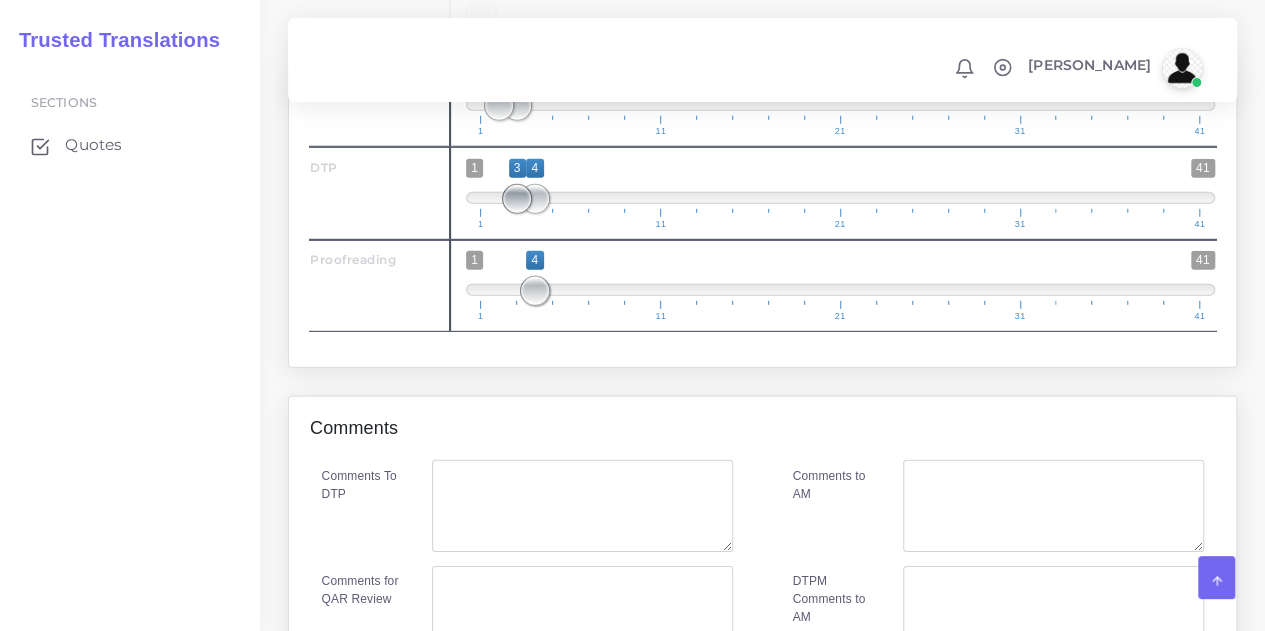 scroll, scrollTop: 2700, scrollLeft: 0, axis: vertical 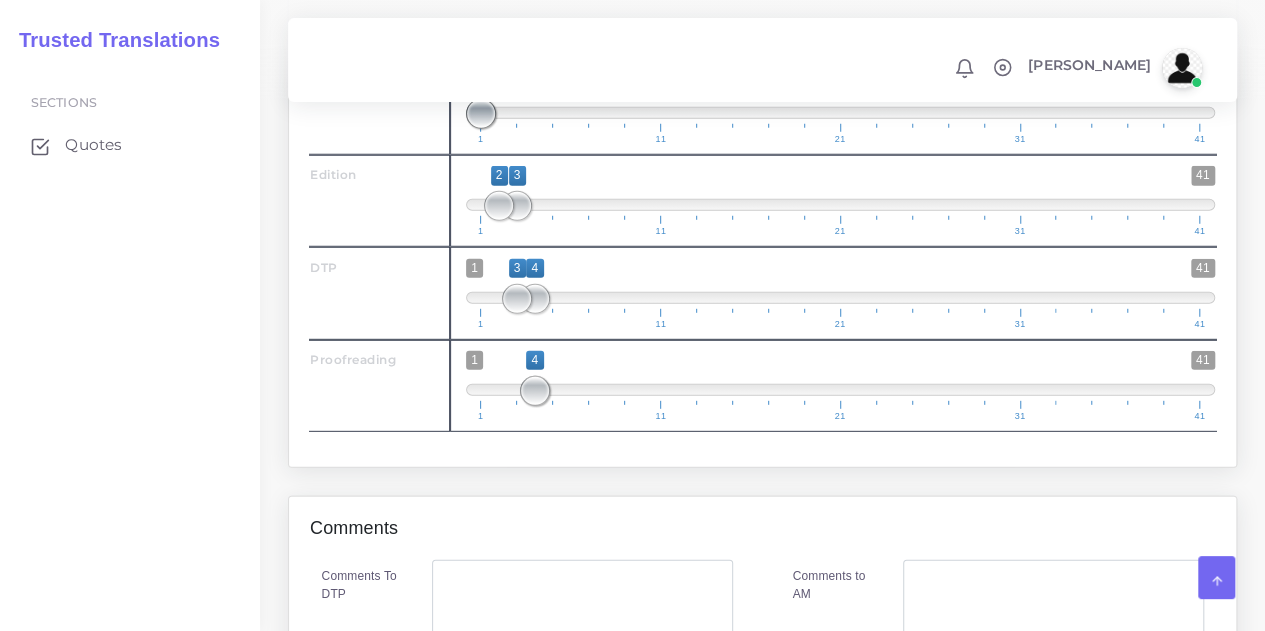 type on "1;2" 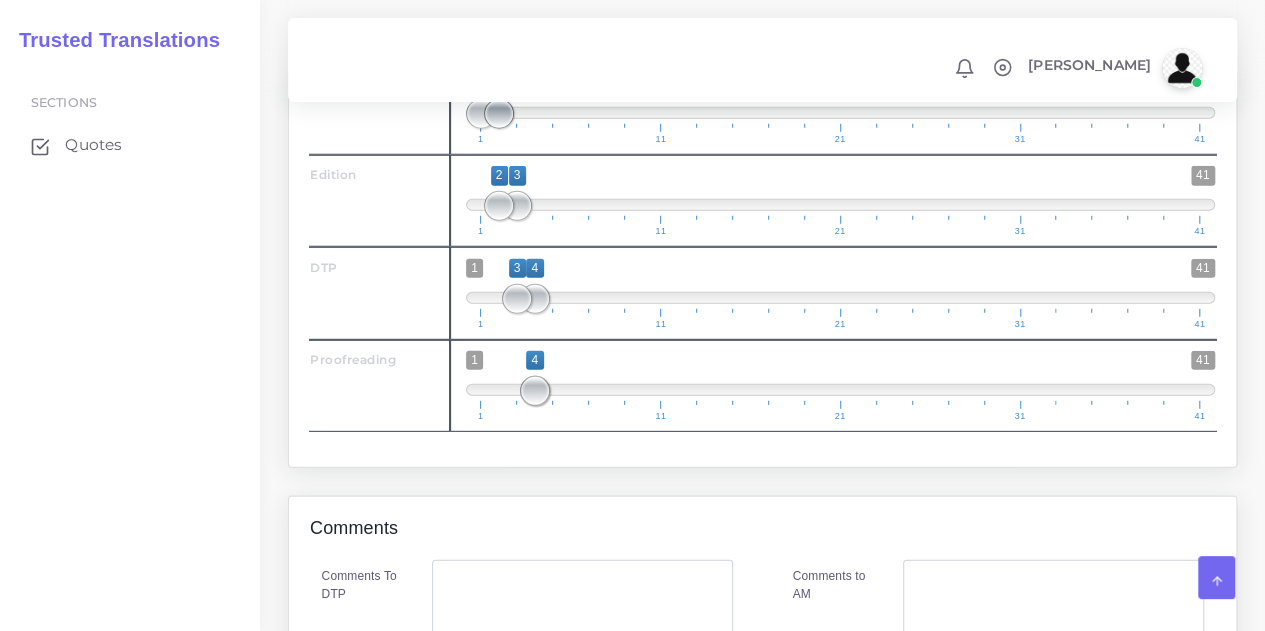 drag, startPoint x: 486, startPoint y: 245, endPoint x: 503, endPoint y: 246, distance: 17.029387 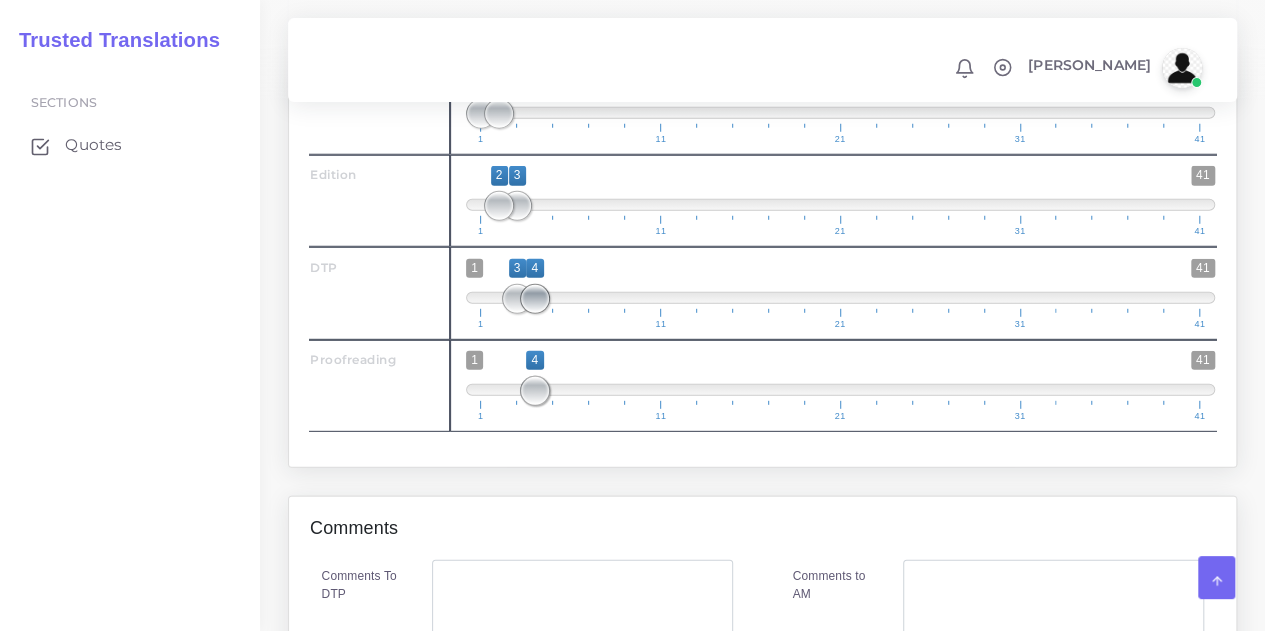 type on "3;3" 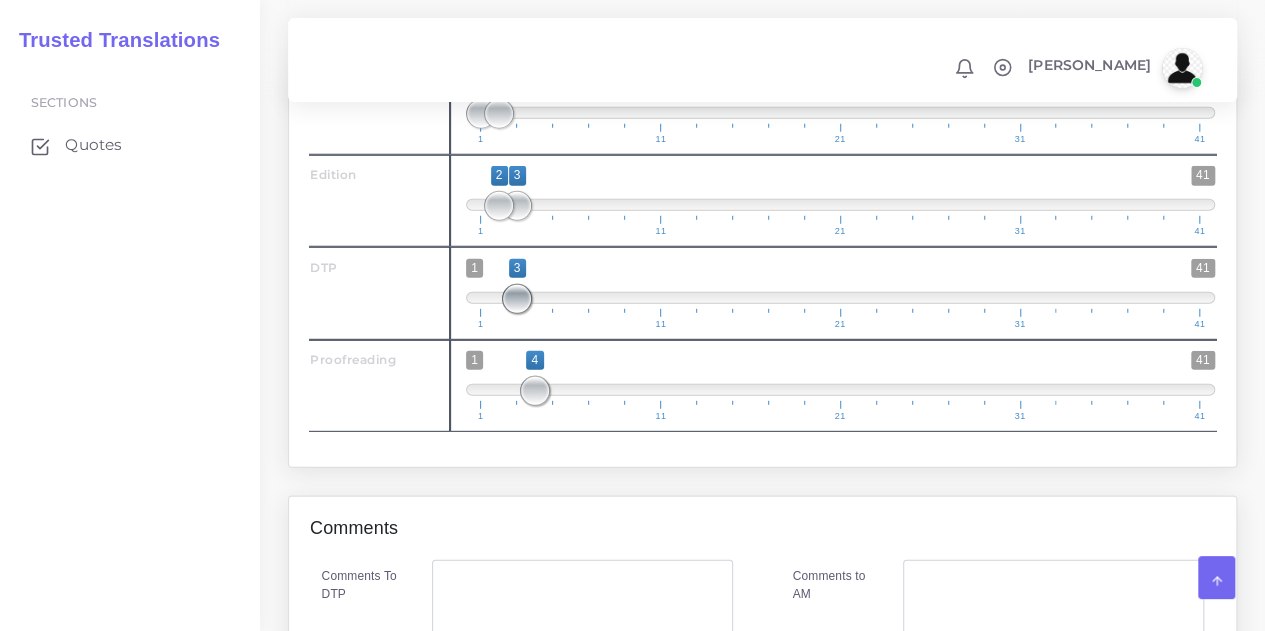drag, startPoint x: 539, startPoint y: 436, endPoint x: 522, endPoint y: 437, distance: 17.029387 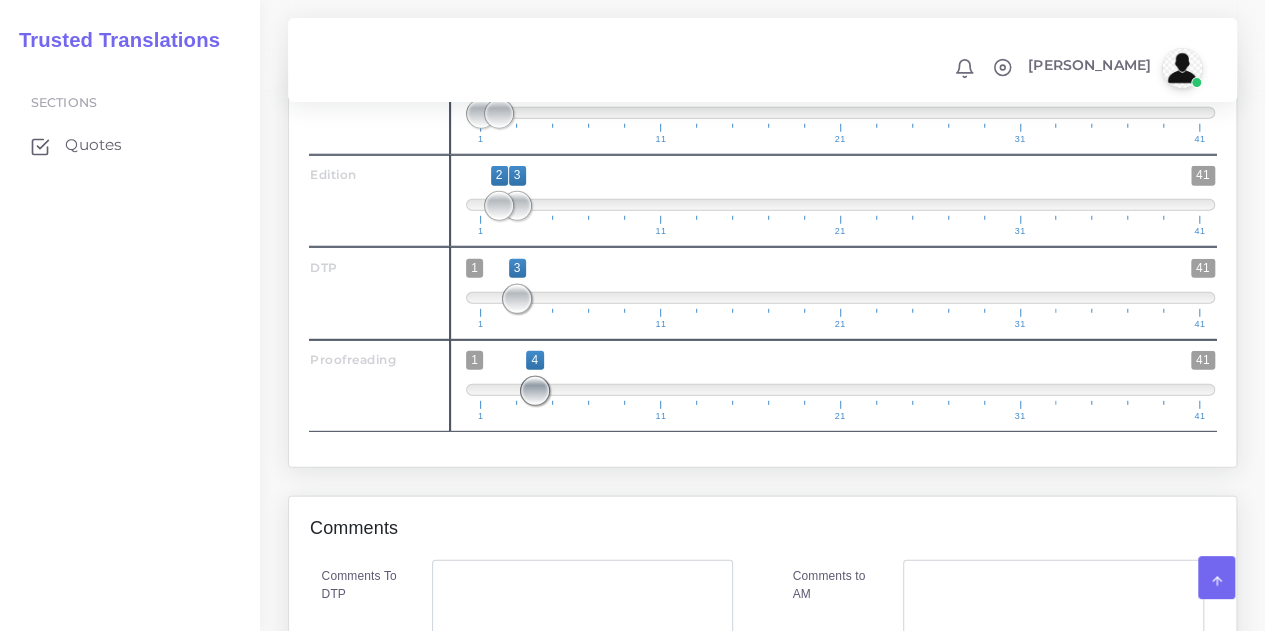drag, startPoint x: 531, startPoint y: 520, endPoint x: 515, endPoint y: 521, distance: 16.03122 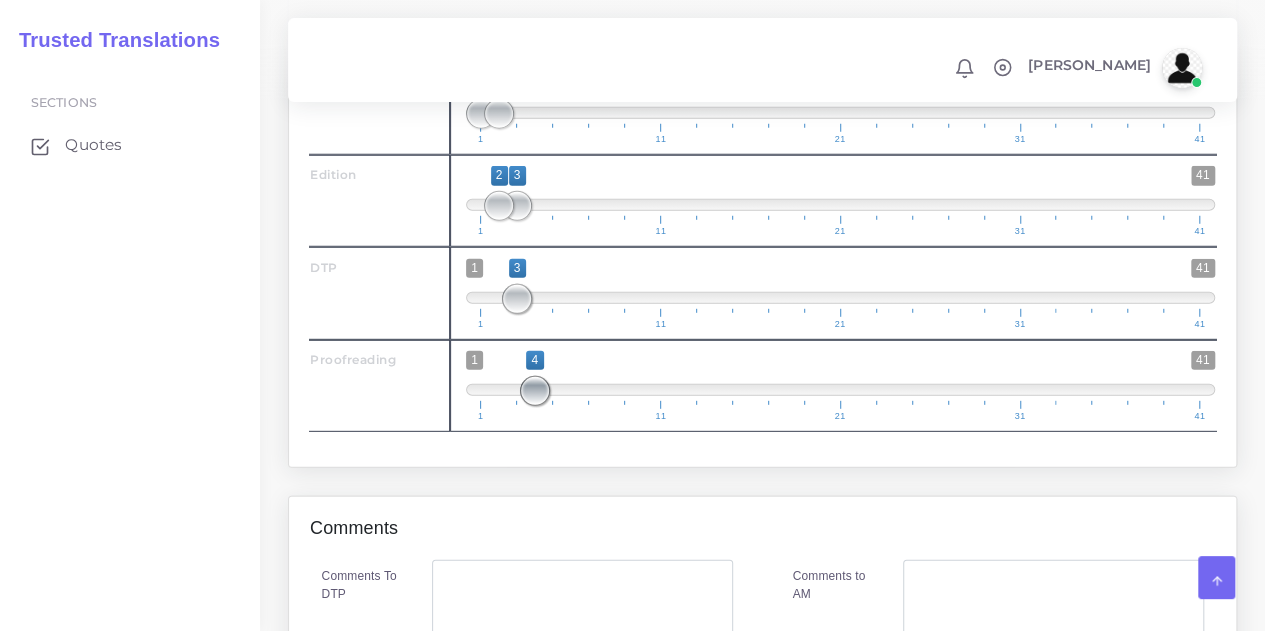 drag, startPoint x: 527, startPoint y: 524, endPoint x: 509, endPoint y: 526, distance: 18.110771 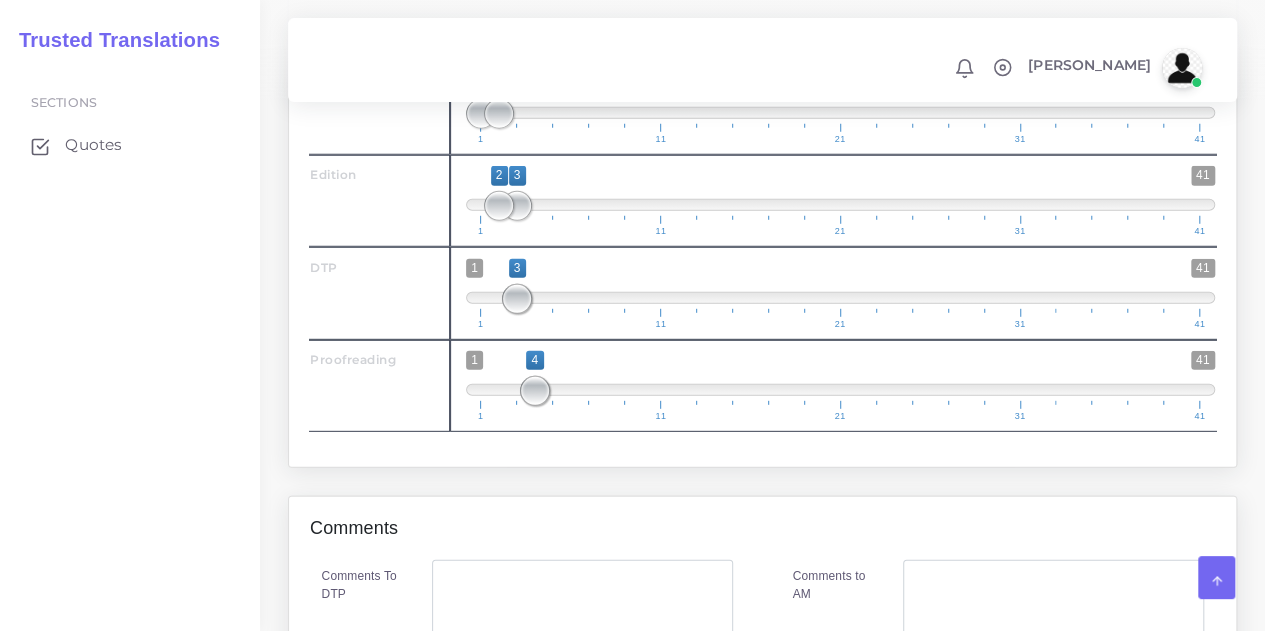 click at bounding box center (840, 390) 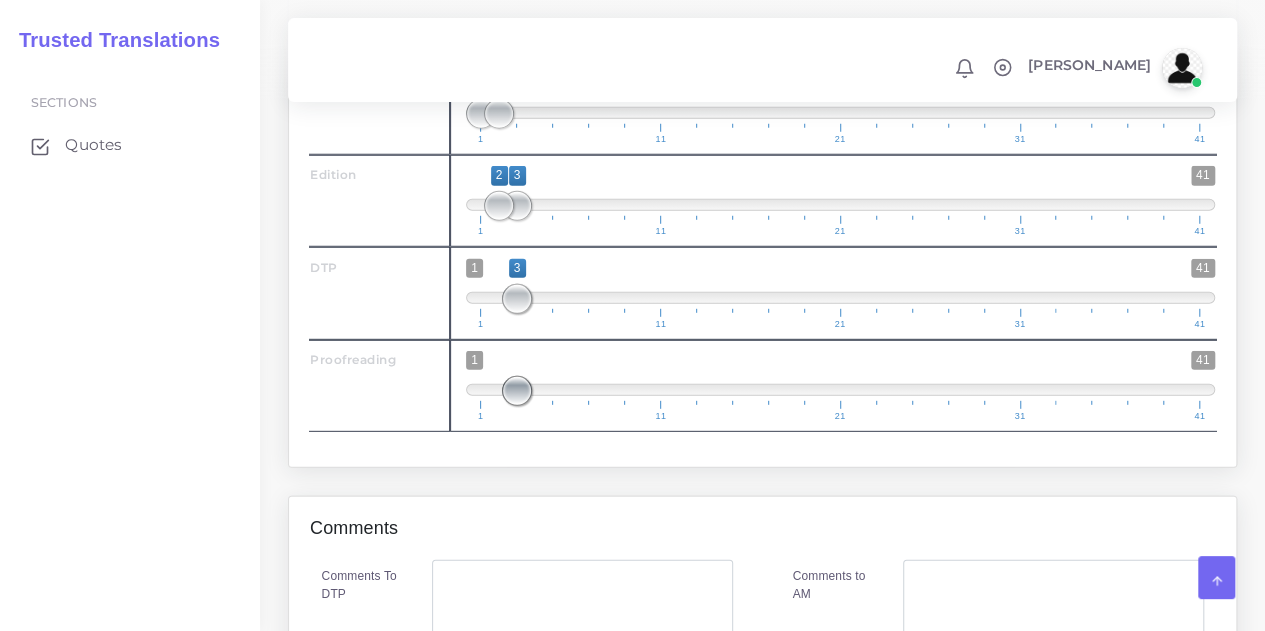 type on "3;4" 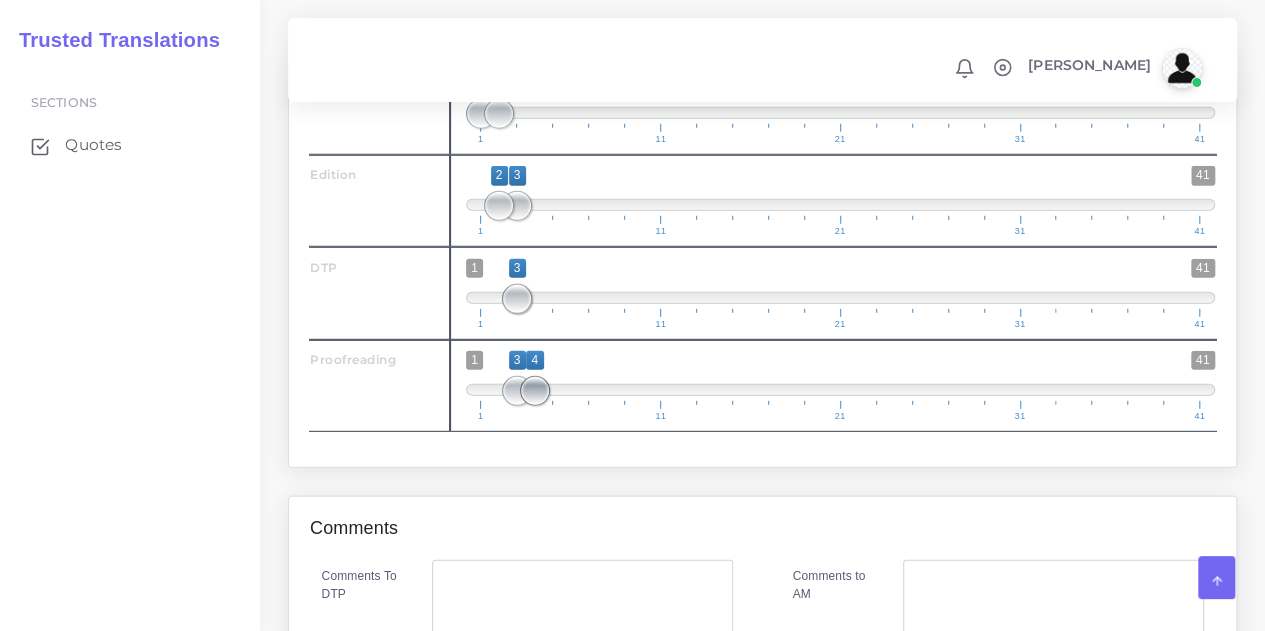 drag, startPoint x: 519, startPoint y: 524, endPoint x: 536, endPoint y: 524, distance: 17 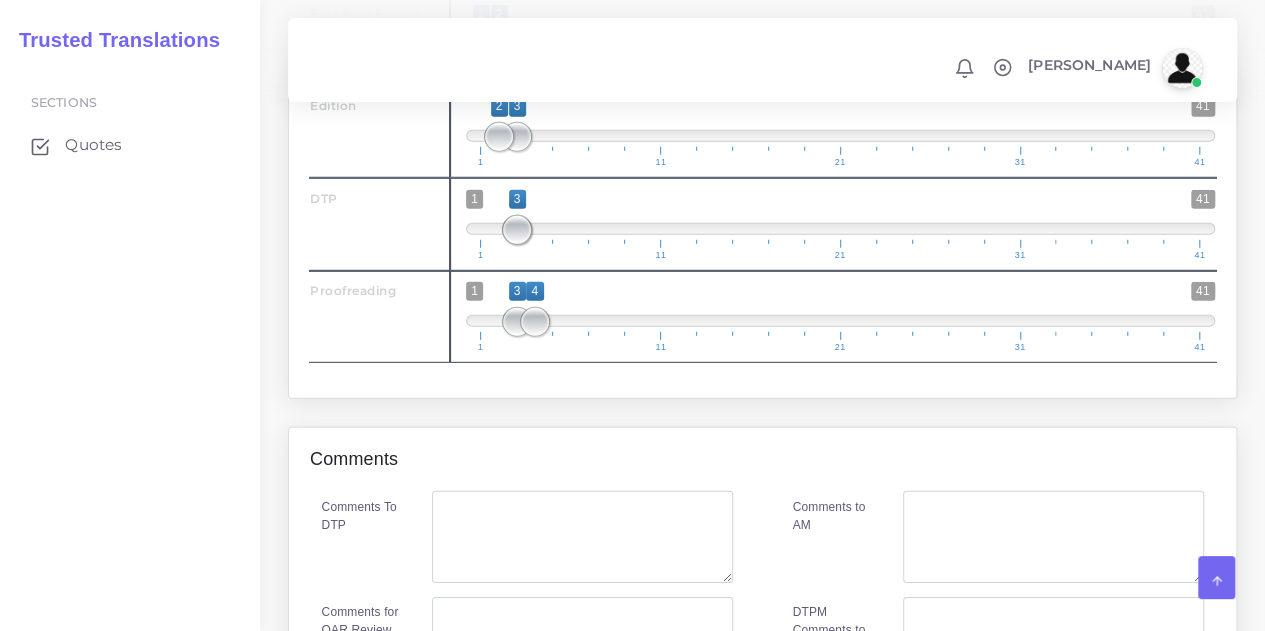 scroll, scrollTop: 2800, scrollLeft: 0, axis: vertical 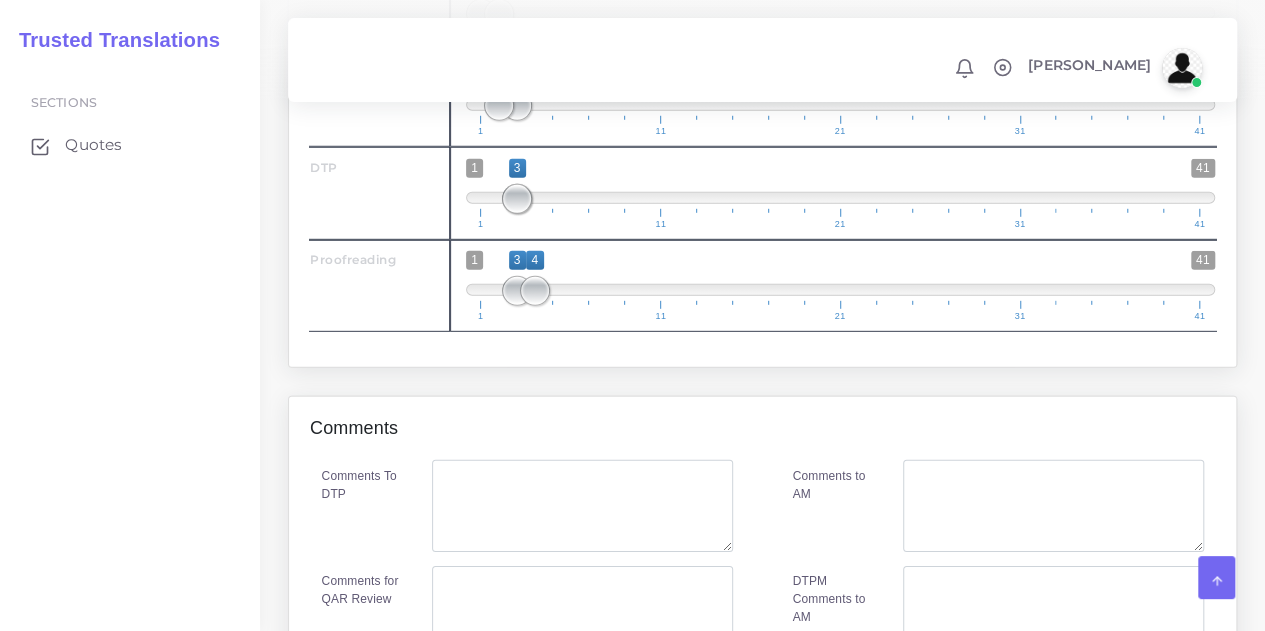 click on "Fast Post Editing ( 1950 Word ,  1814 Leveraged )
Edition ( 1950 Word ,  1814 Leveraged ) DTP ( 0 Pages ,  0 Images ,  0 Hours ) Proofreading ( 1950 Word ,  1814 Leveraged )
Resources:  1 2 3 4 5 6 7 8 9 10 4000 1 2" at bounding box center (762, -9) 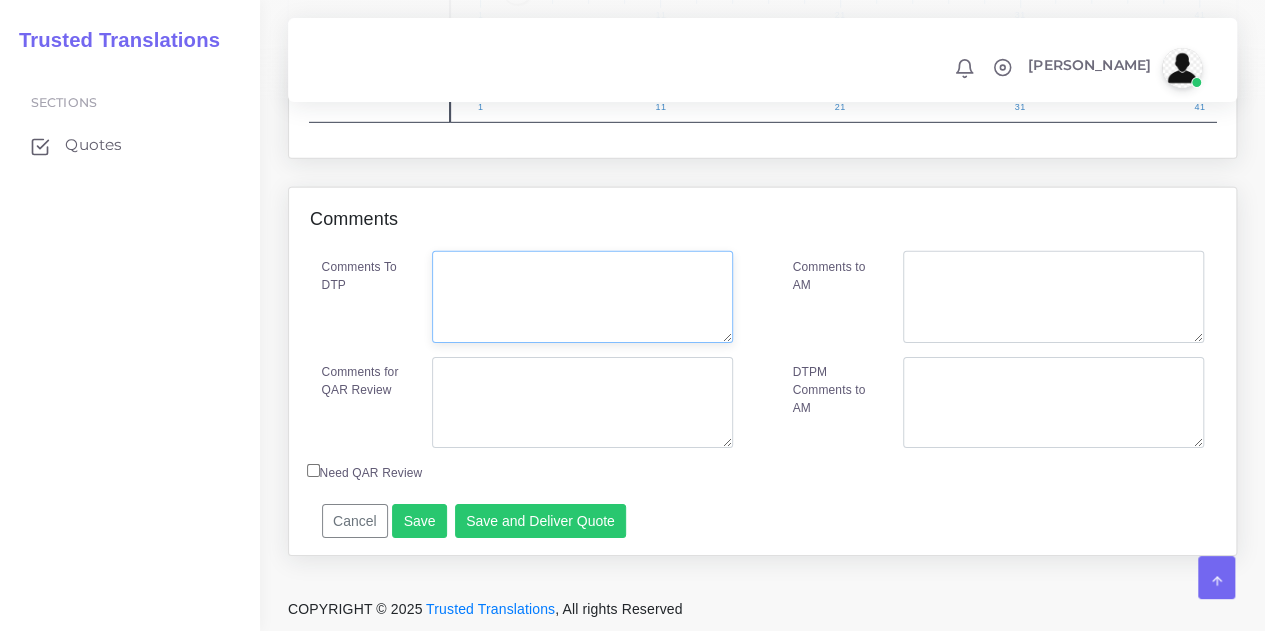 click on "Comments To DTP" at bounding box center [582, 297] 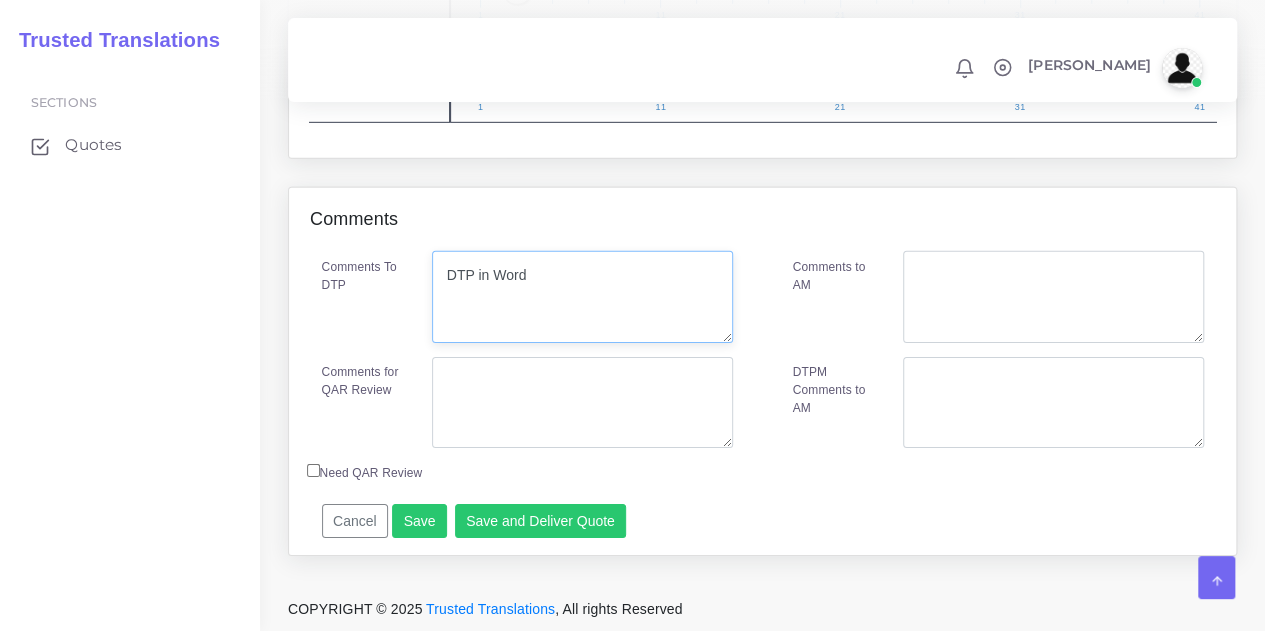 type on "DTP in Word" 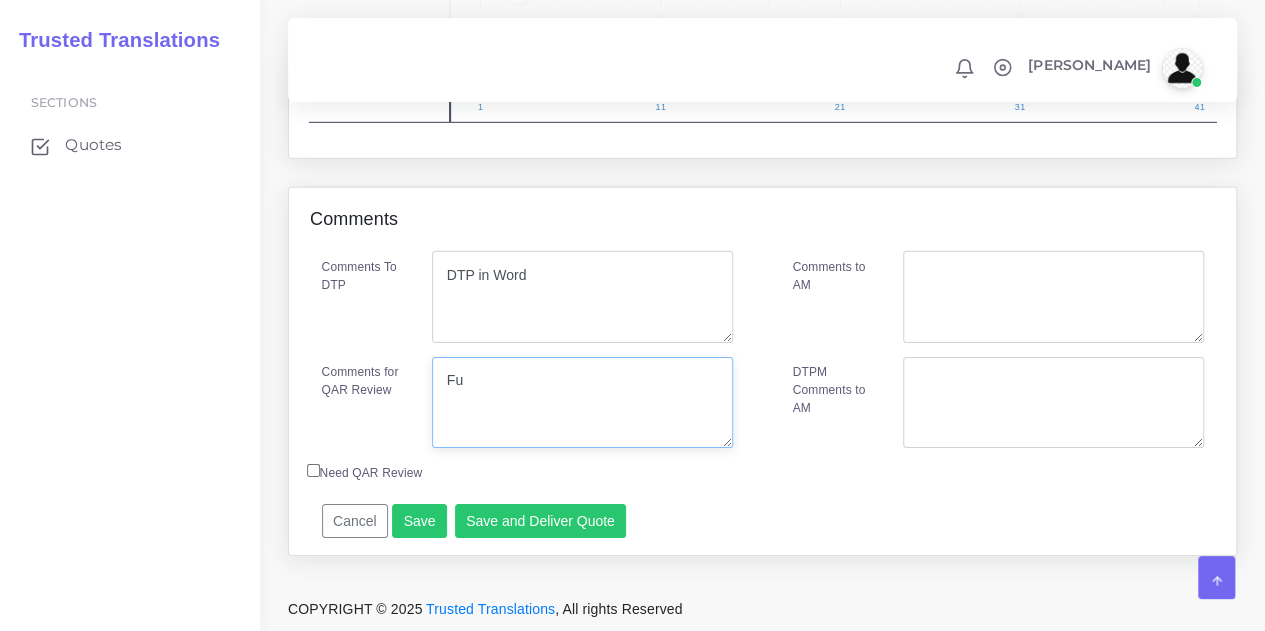 type on "F" 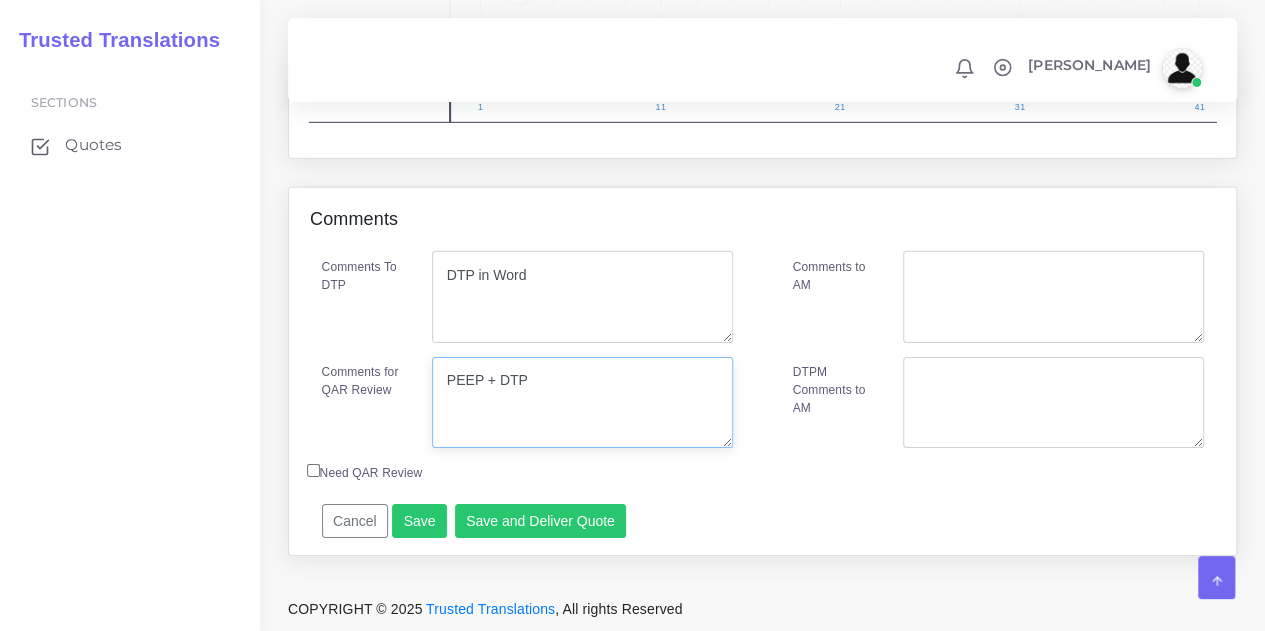 drag, startPoint x: 562, startPoint y: 433, endPoint x: 276, endPoint y: 377, distance: 291.43094 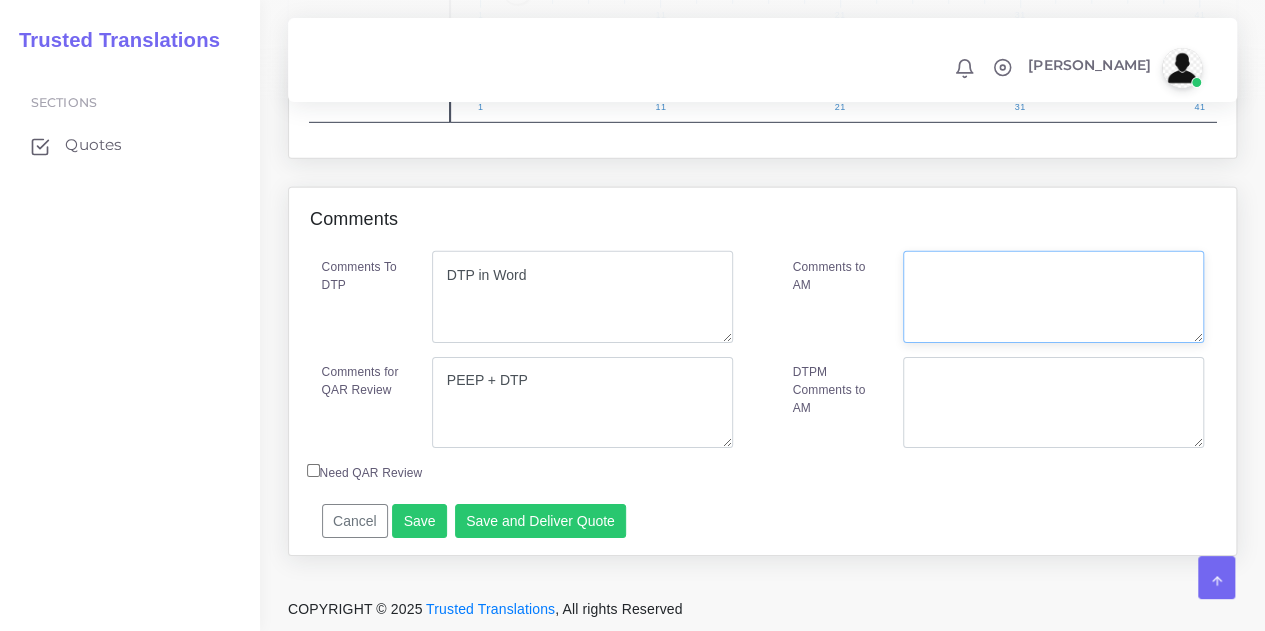 click on "Comments to AM" at bounding box center [1053, 297] 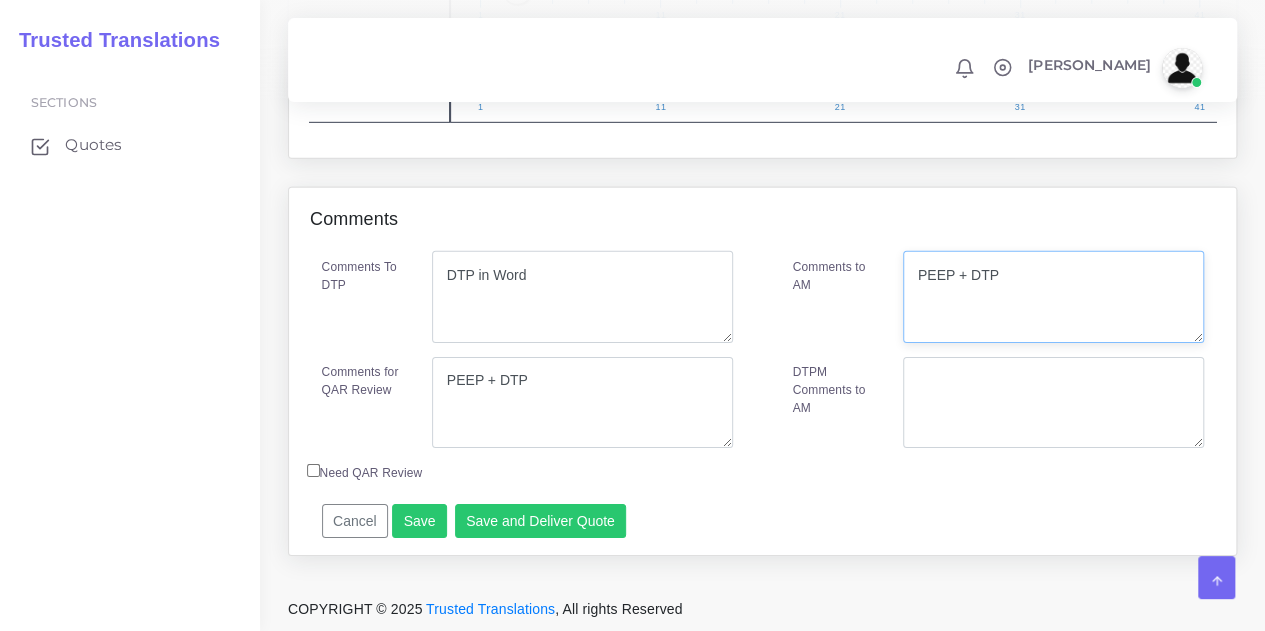 type on "PEEP + DTP" 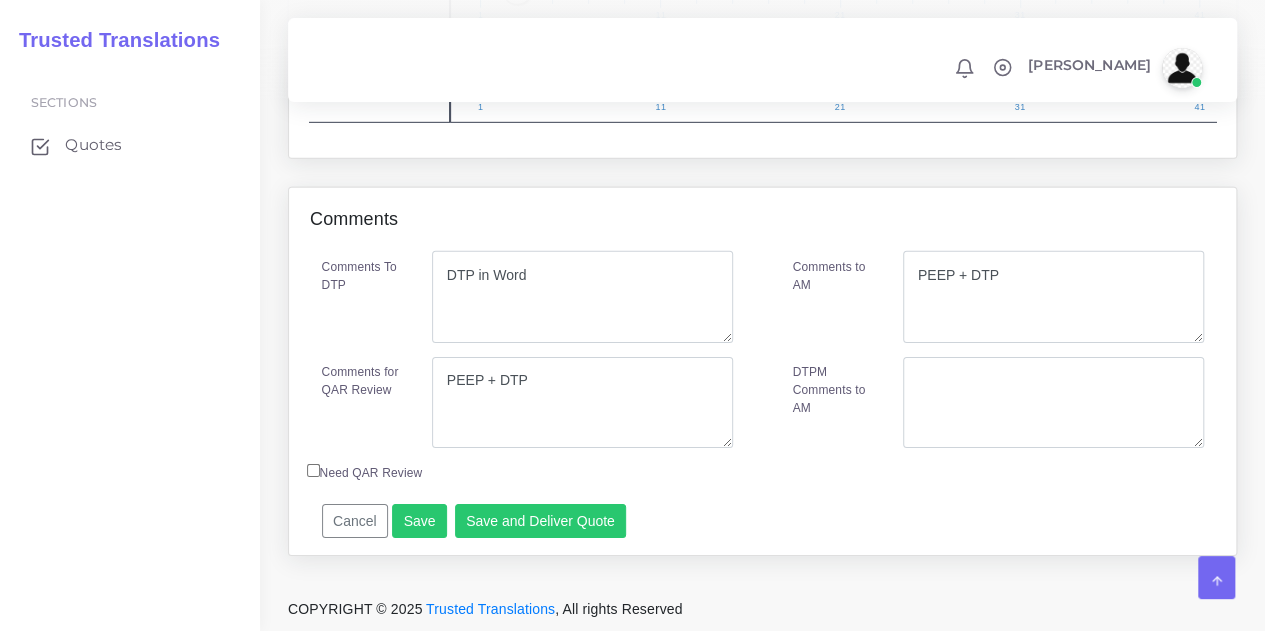 click on "Comments to AM
PEEP + DTP
DTPM Comments to AM" at bounding box center [998, 356] 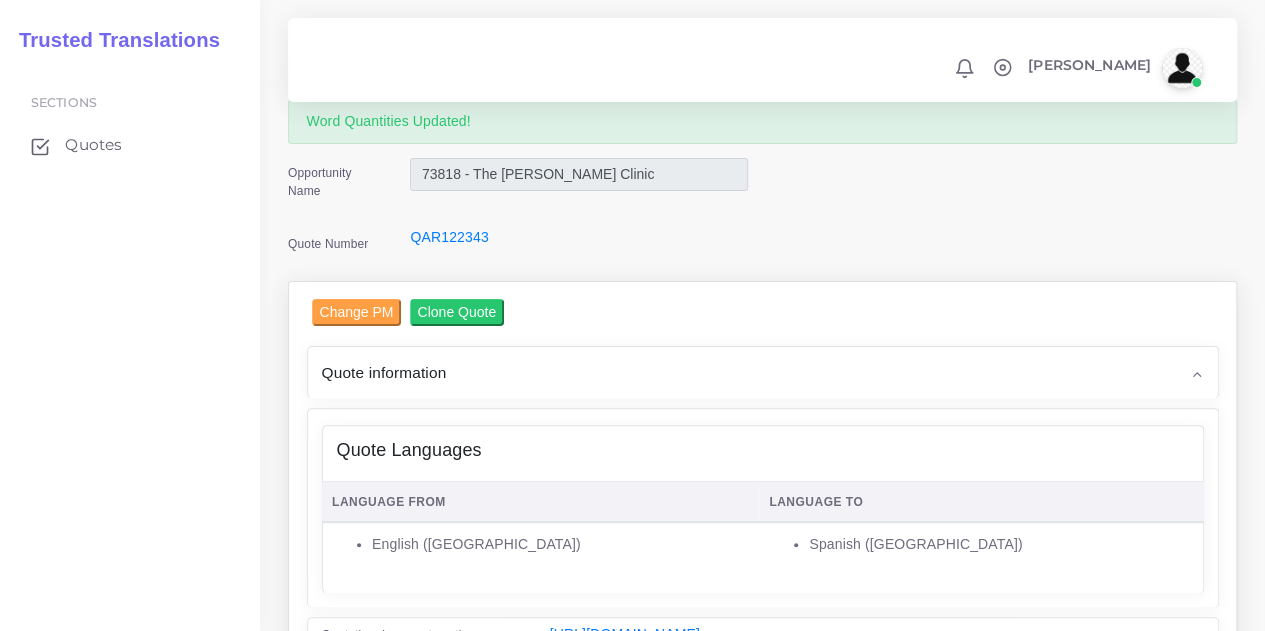 scroll, scrollTop: 0, scrollLeft: 0, axis: both 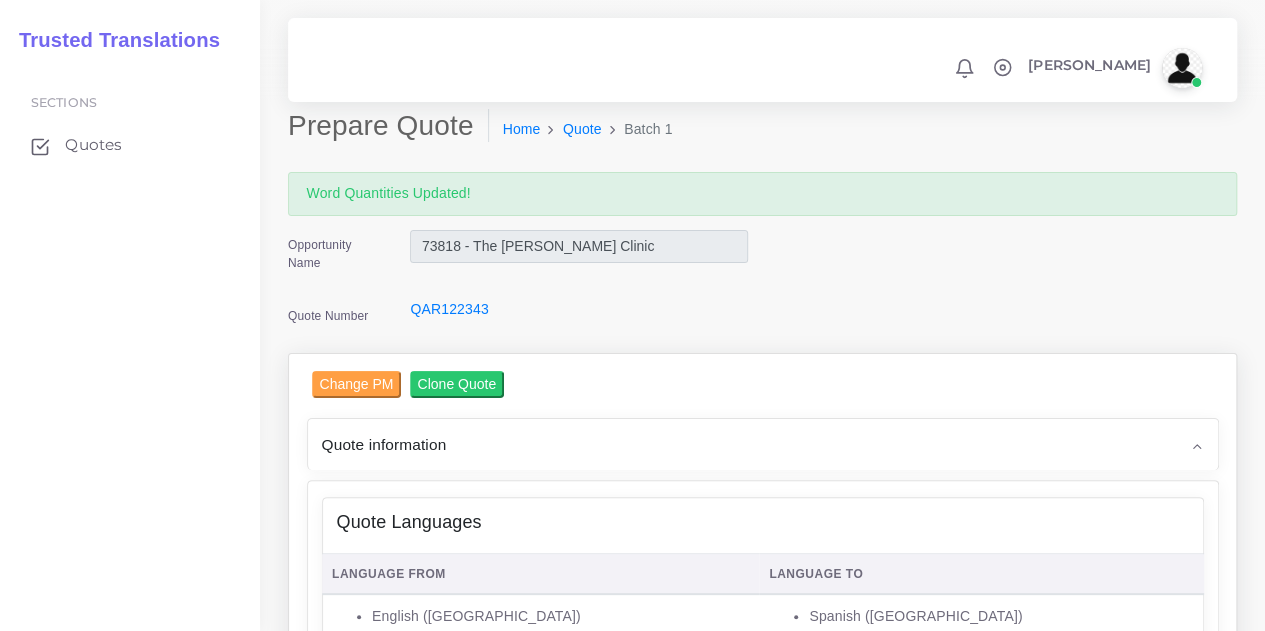 click on "Opportunity Name
73818 - The Guthrie Clinic
Quote Number
QAR122343" at bounding box center (762, 291) 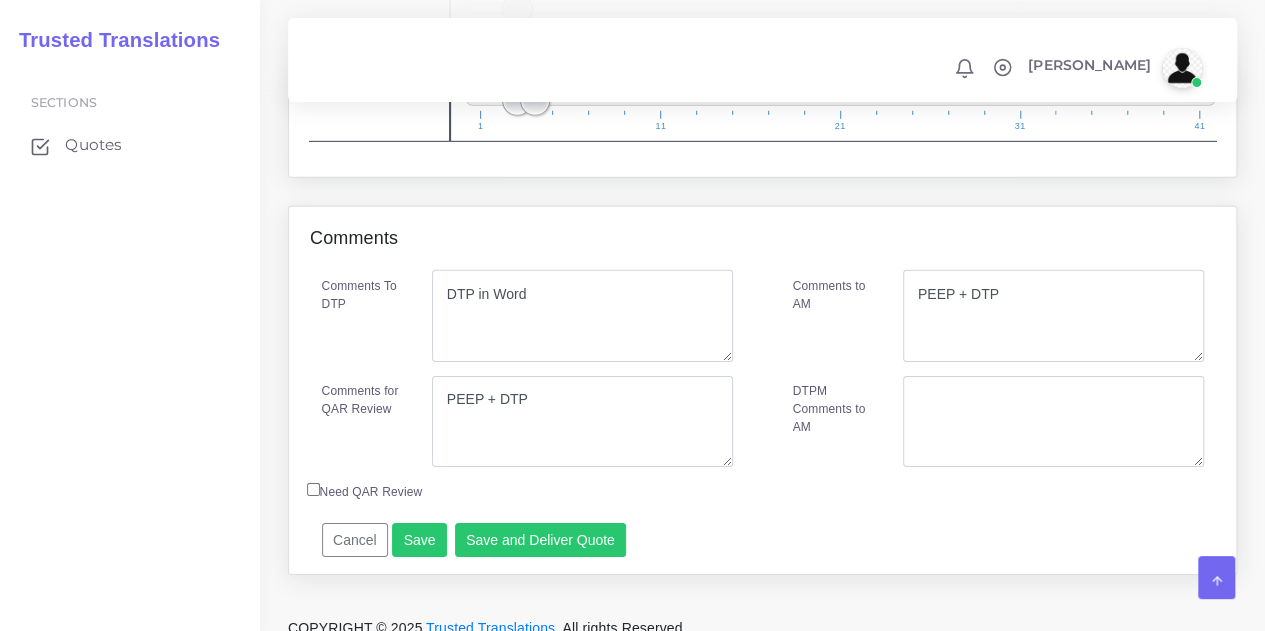 scroll, scrollTop: 3100, scrollLeft: 0, axis: vertical 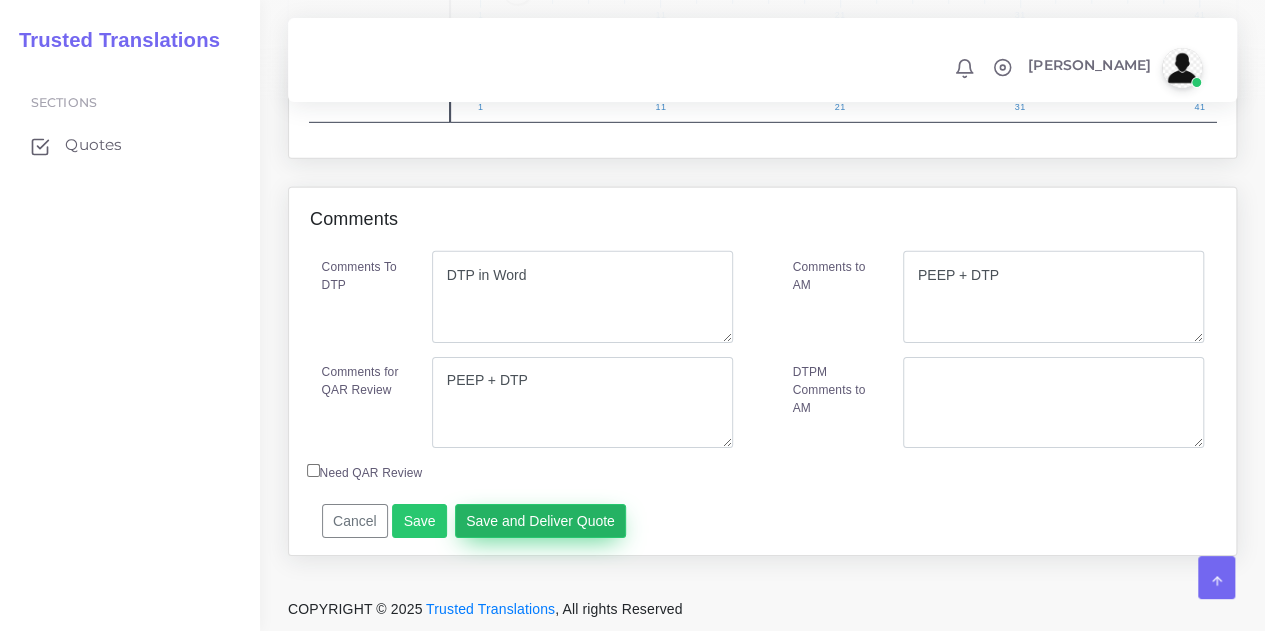 click on "Save and  Deliver Quote" at bounding box center [541, 521] 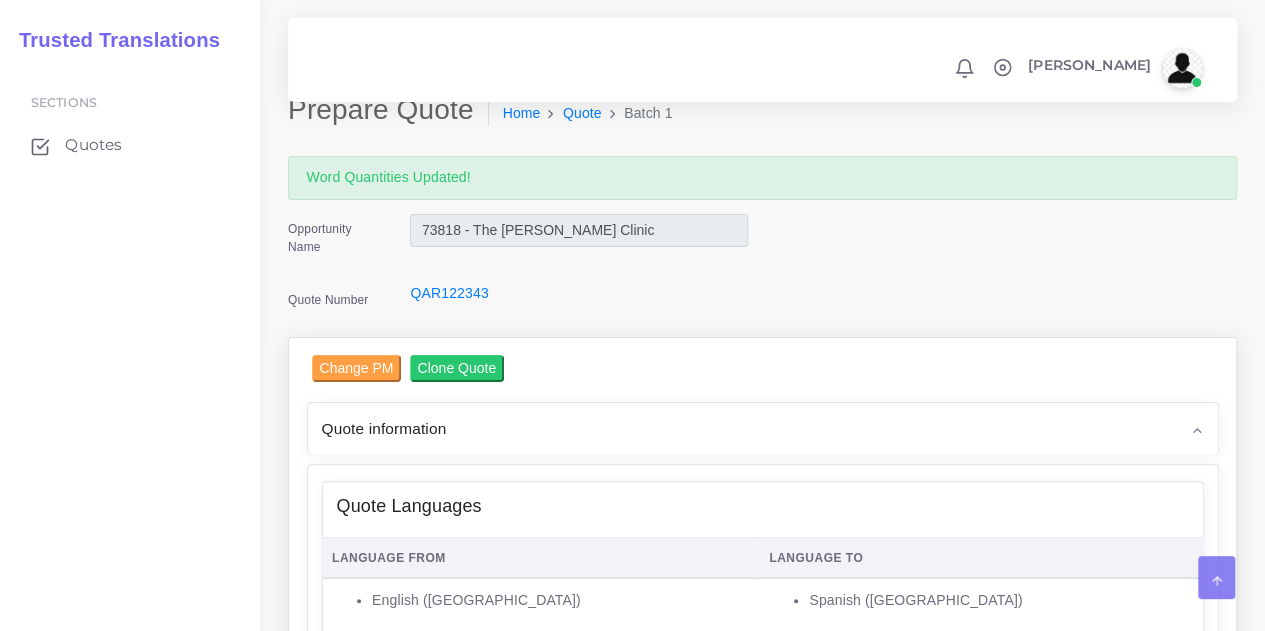 scroll, scrollTop: 0, scrollLeft: 0, axis: both 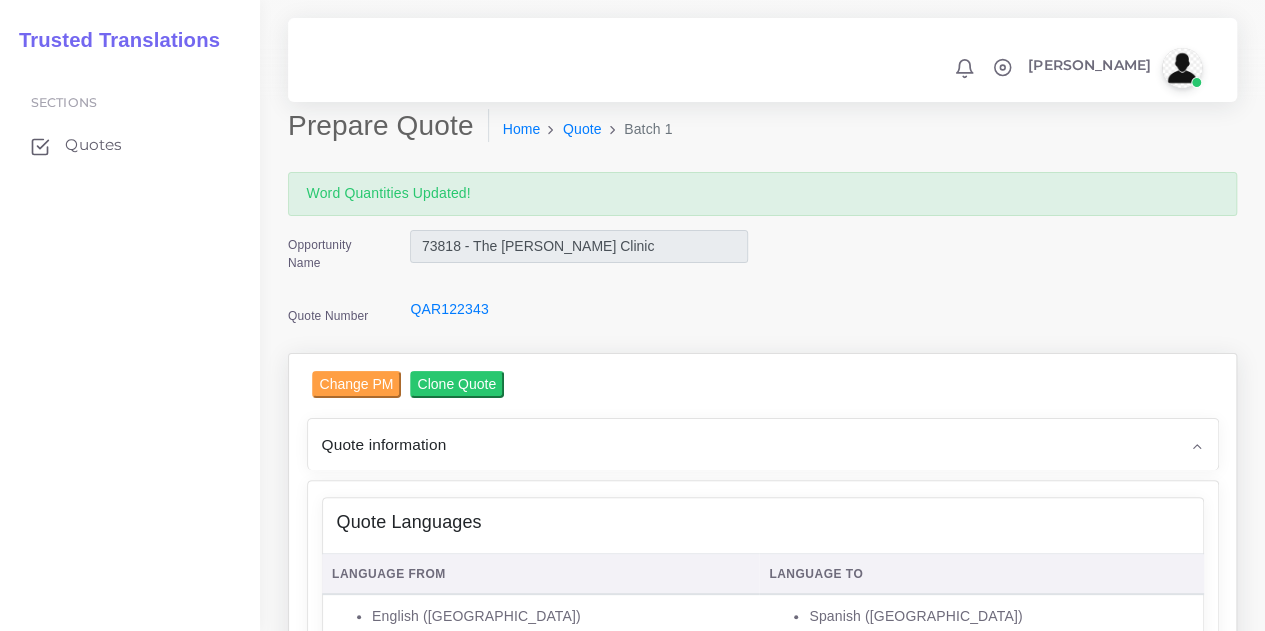 click on "Opportunity Name
73818 - The Guthrie Clinic
Quote Number
QAR122343" at bounding box center [518, 291] 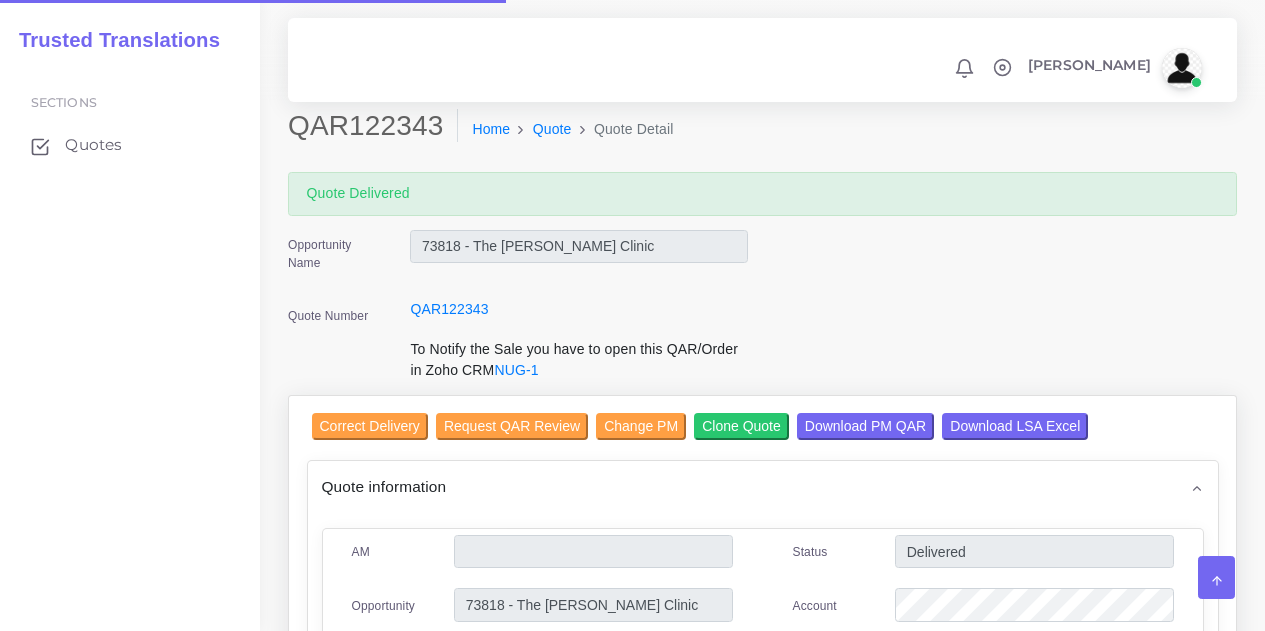scroll, scrollTop: 0, scrollLeft: 0, axis: both 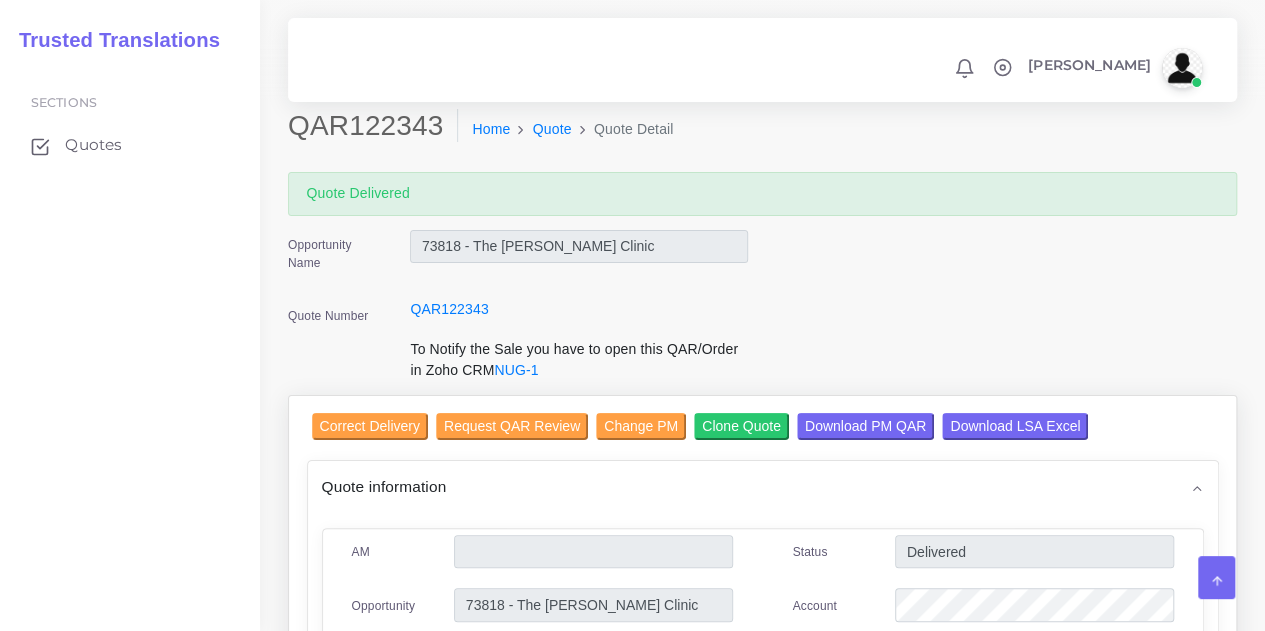 click on "Quote Delivered" at bounding box center (762, 194) 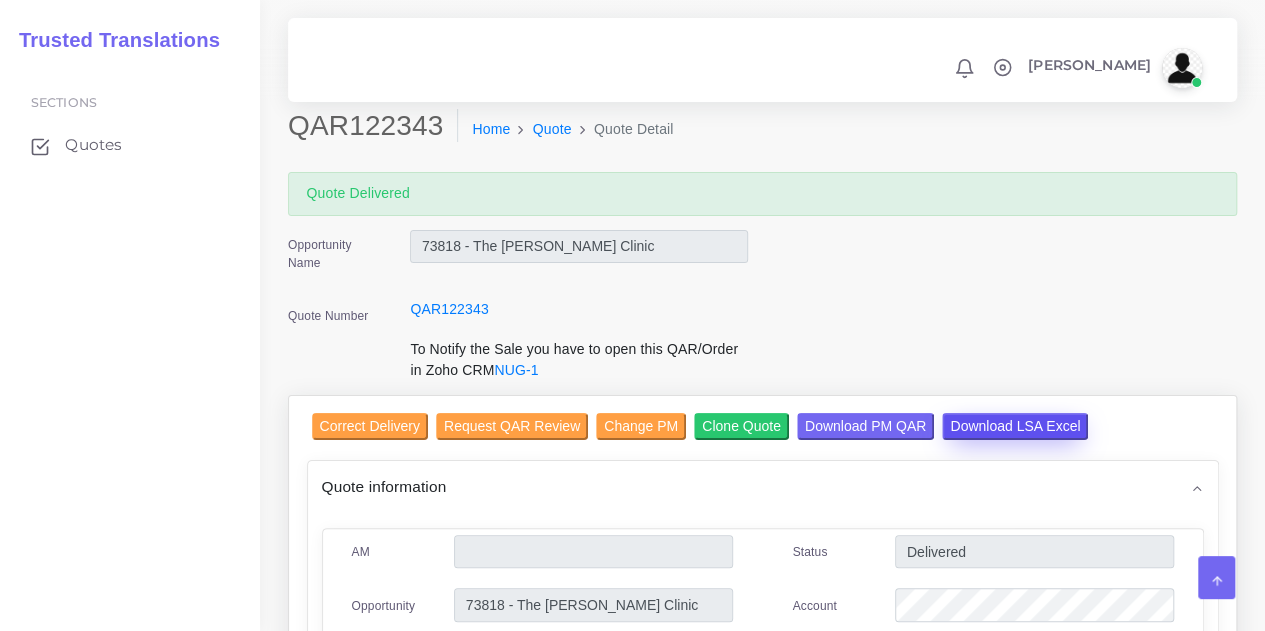 click on "Download LSA Excel" at bounding box center (1015, 426) 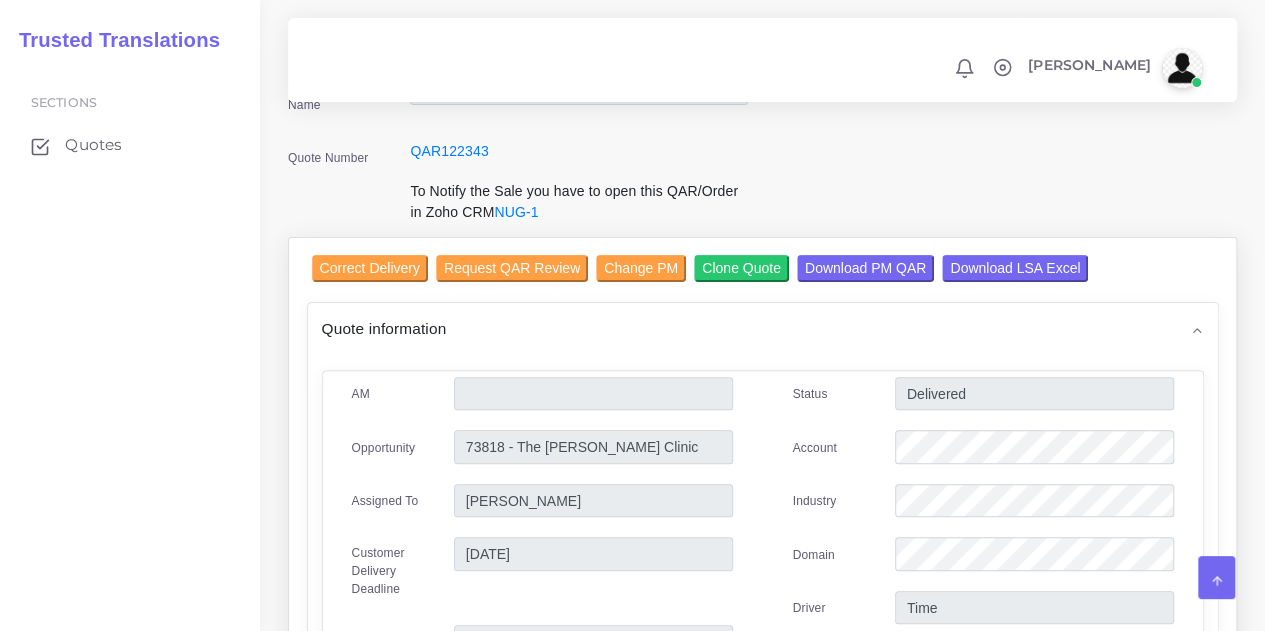 scroll, scrollTop: 300, scrollLeft: 0, axis: vertical 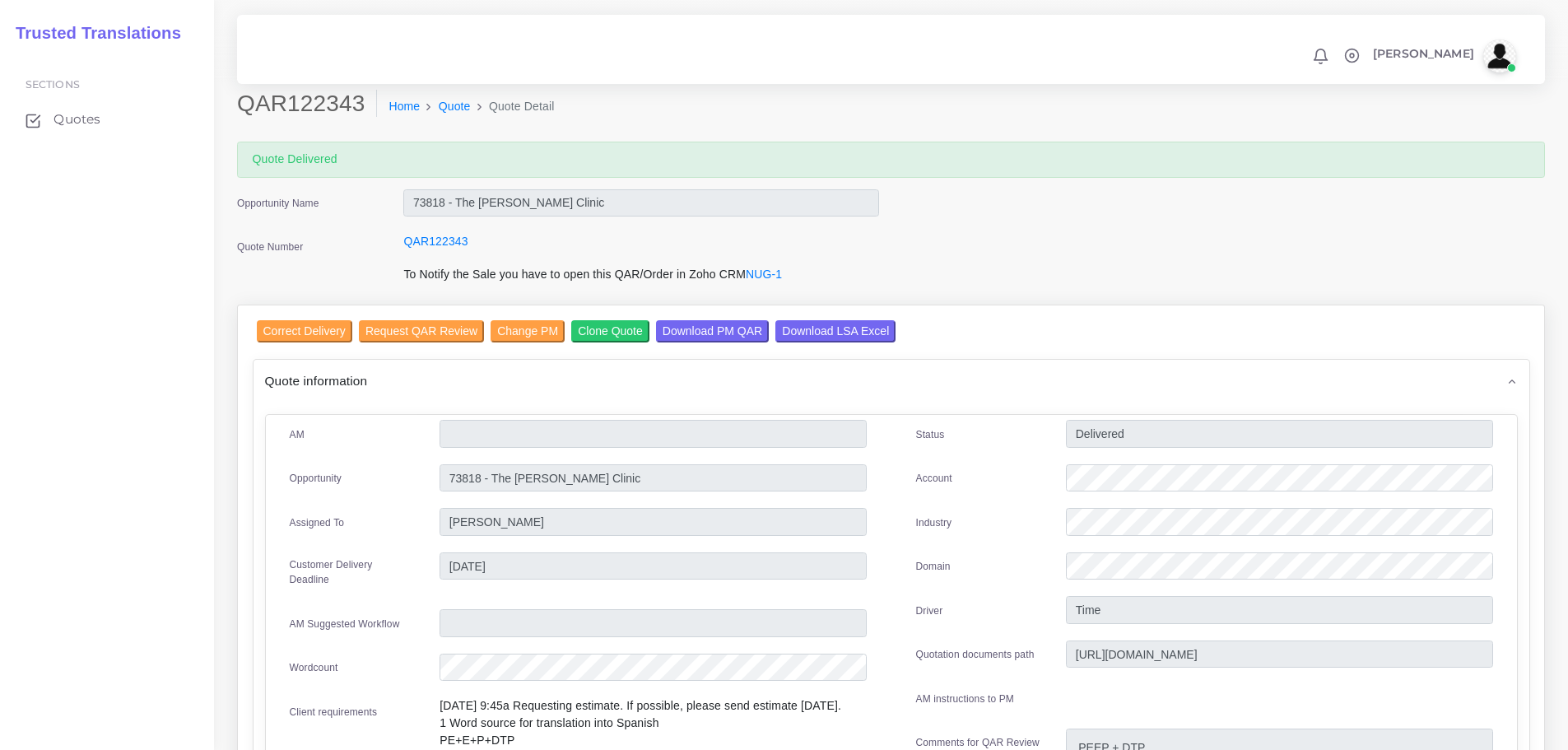 click on "Opportunity Name
73818 - The [PERSON_NAME] Clinic
Quote Number
QAR122343
To Notify the Sale you have to open this QAR/Order in Zoho CRM
NUG-1" at bounding box center [891, 247] 